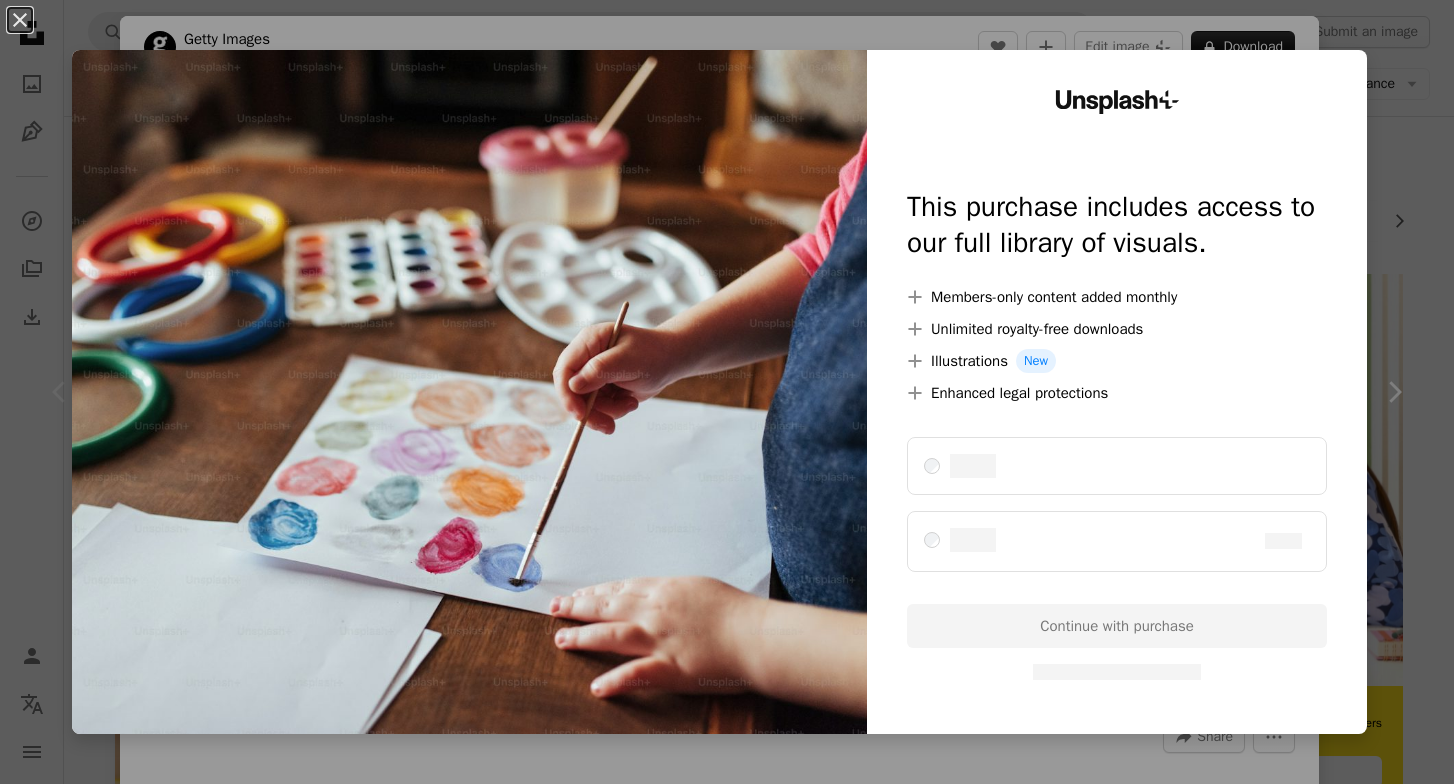 scroll, scrollTop: 0, scrollLeft: 0, axis: both 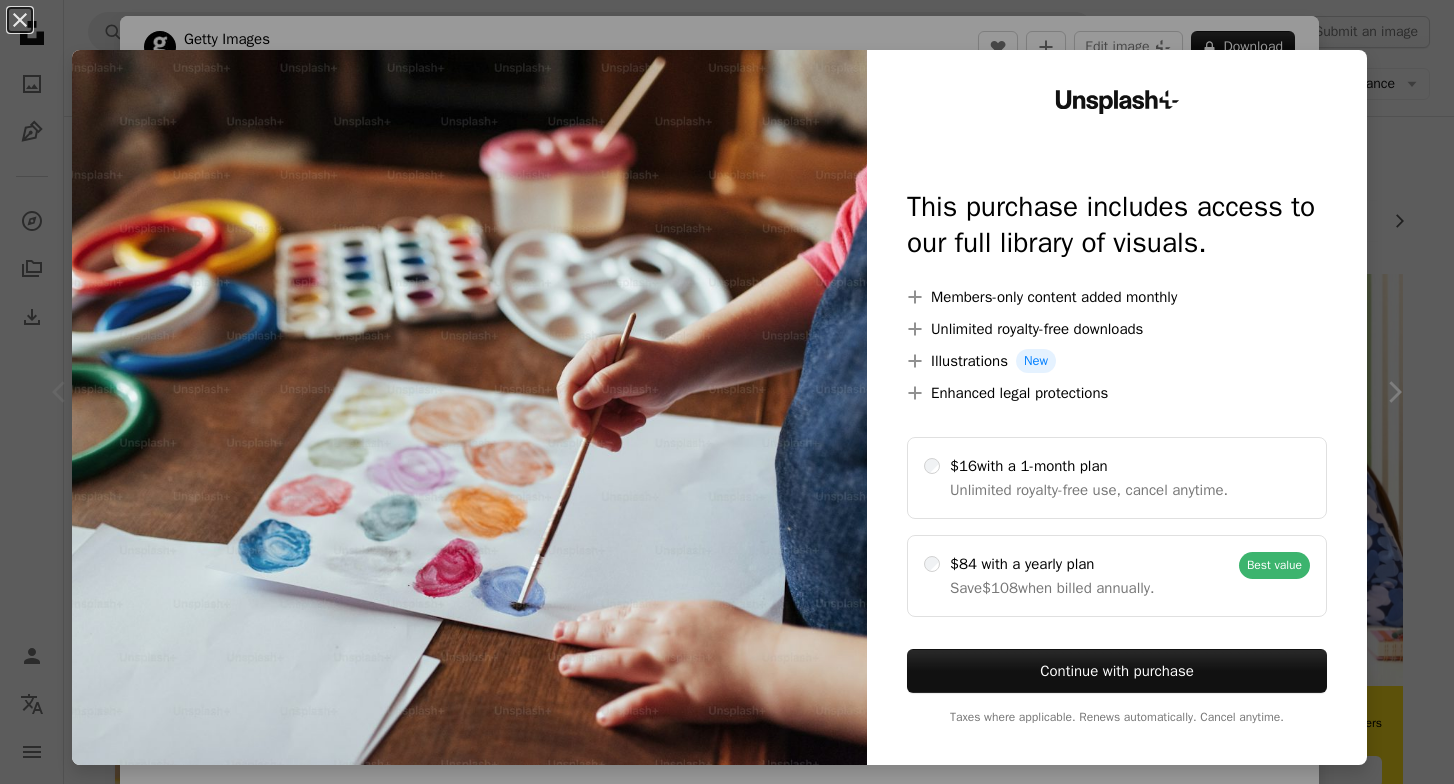 click on "An X shape Unsplash+ This purchase includes access to our full library of visuals. A plus sign Members-only content added monthly A plus sign Unlimited royalty-free downloads A plus sign Illustrations  New A plus sign Enhanced legal protections $16  with a 1-month plan Unlimited royalty-free use, cancel anytime. $84   with a yearly plan Save  $108  when billed annually. Best value Continue with purchase Taxes where applicable. Renews automatically. Cancel anytime." at bounding box center [727, 392] 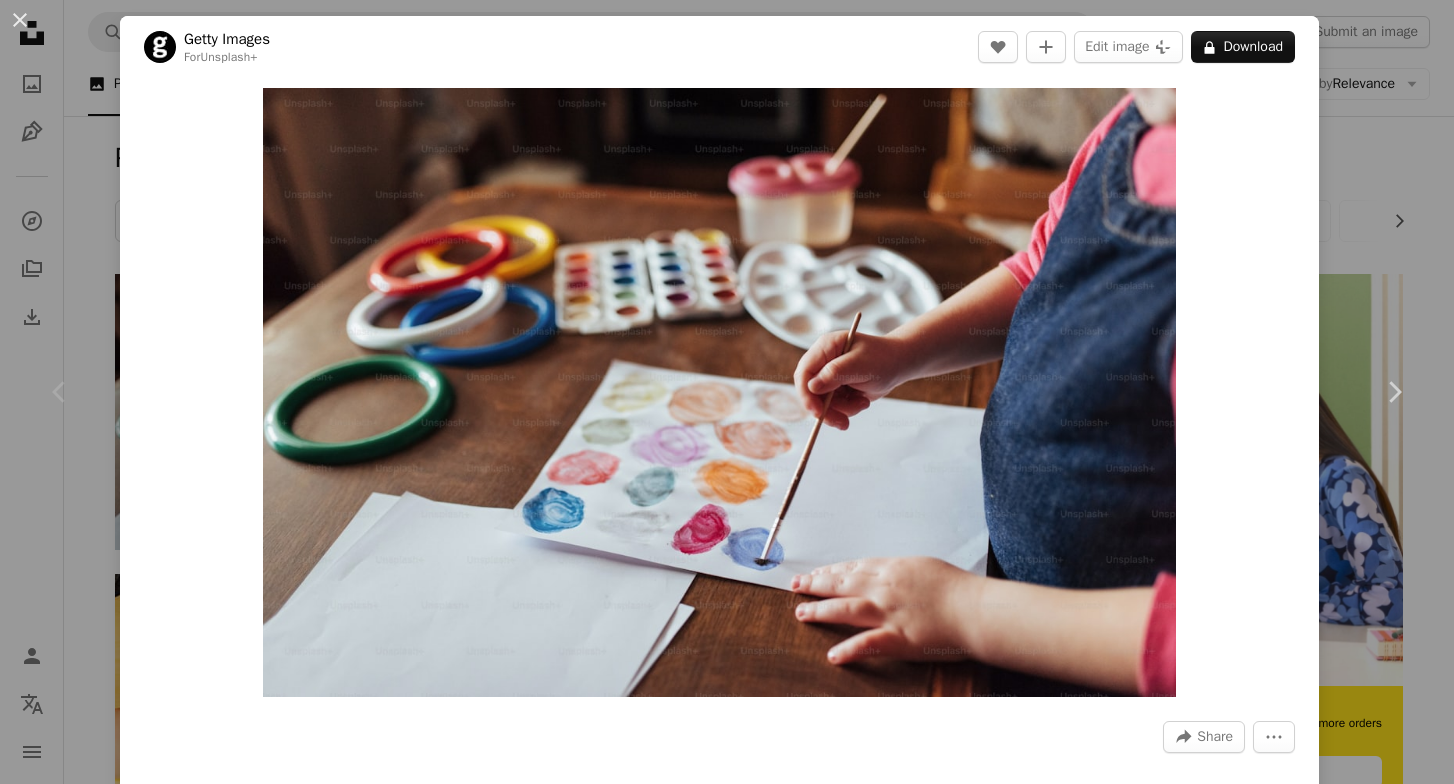 click on "An X shape Chevron left Chevron right Getty Images For  Unsplash+ A heart A plus sign Edit image   Plus sign for Unsplash+ A lock   Download Zoom in A forward-right arrow Share More Actions Calendar outlined Published on  August 23, 2022 Safety Licensed under the  Unsplash+ License art education child artist creativity care fun home interior pencil preschool toddler day watercolor painting white people canvas fabric multi colored Free images From this series Plus sign for Unsplash+ Related images Plus sign for Unsplash+ A heart A plus sign Getty Images For  Unsplash+ A lock   Download Plus sign for Unsplash+ A heart A plus sign Getty Images For  Unsplash+ A lock   Download Plus sign for Unsplash+ A heart A plus sign Getty Images For  Unsplash+ A lock   Download Plus sign for Unsplash+ A heart A plus sign Curated Lifestyle For  Unsplash+ A lock   Download Plus sign for Unsplash+ A heart A plus sign A. C. For  Unsplash+ A lock   Download Plus sign for Unsplash+ A heart A plus sign Getty Images For  Unsplash+" at bounding box center (727, 392) 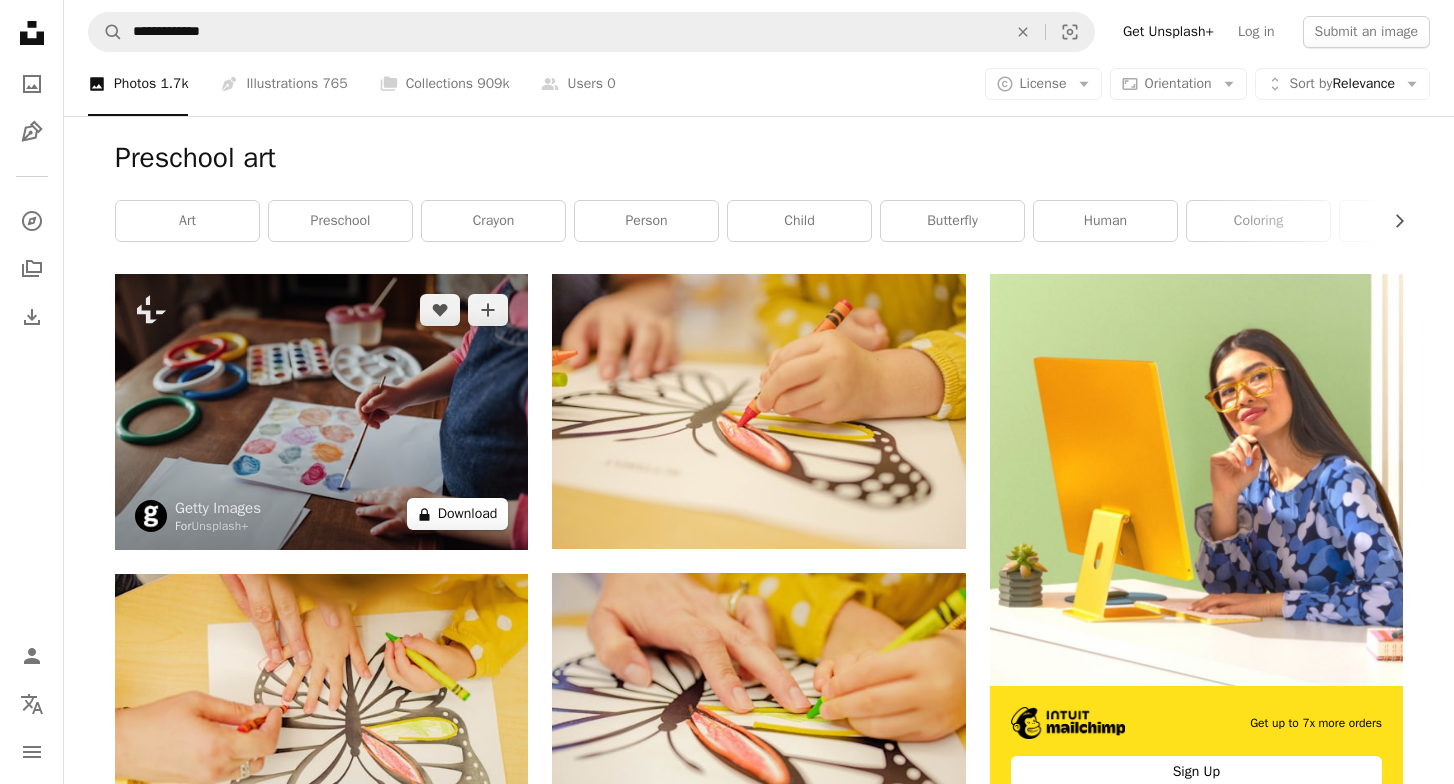 click on "A lock   Download" at bounding box center [458, 514] 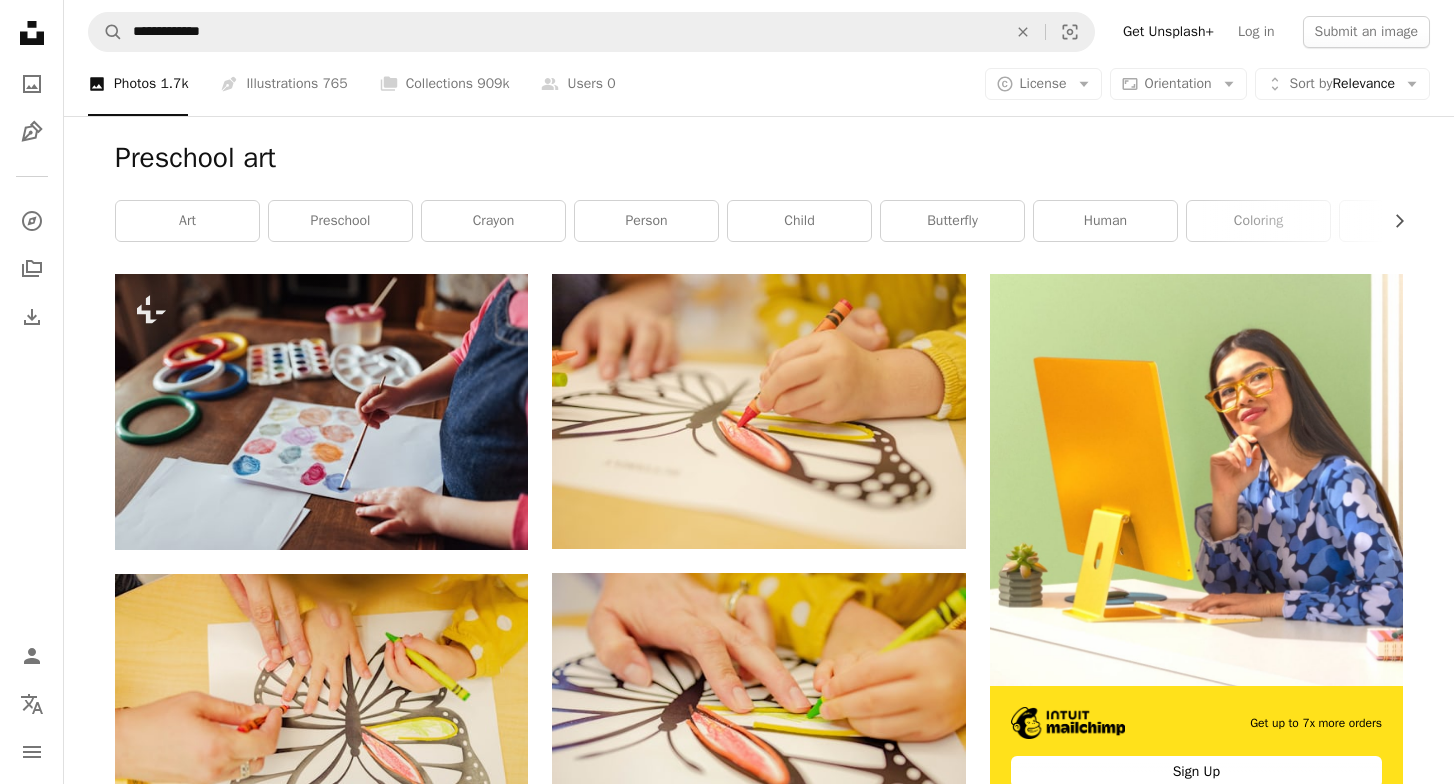 click on "An X shape Unsplash+ This purchase includes access to our full library of visuals. A plus sign Members-only content added monthly A plus sign Unlimited royalty-free downloads A plus sign Illustrations  New A plus sign Enhanced legal protections $16  with a 1-month plan Unlimited royalty-free use, cancel anytime. $84   with a yearly plan Save  $108  when billed annually. Best value Continue with purchase Taxes where applicable. Renews automatically. Cancel anytime." at bounding box center [727, 4395] 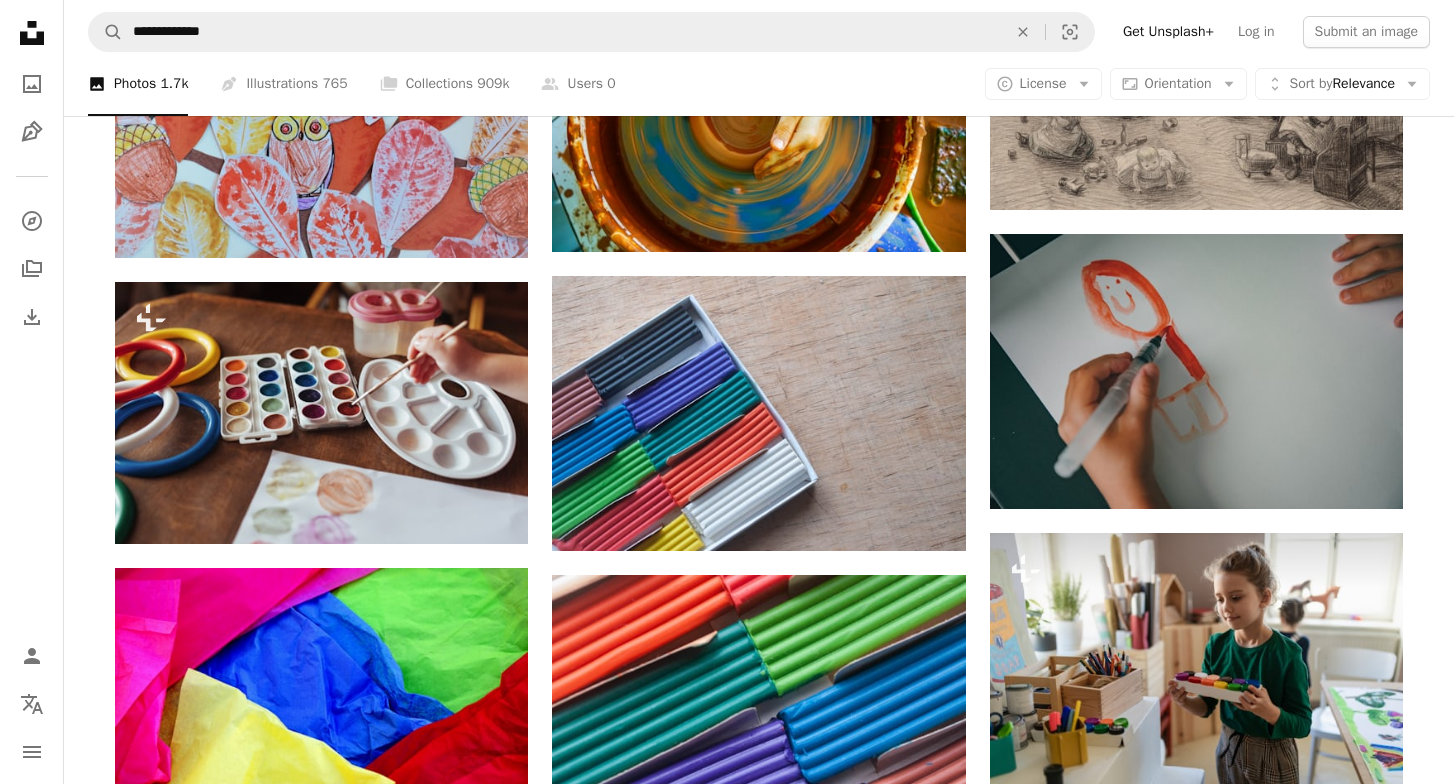 scroll, scrollTop: 1480, scrollLeft: 0, axis: vertical 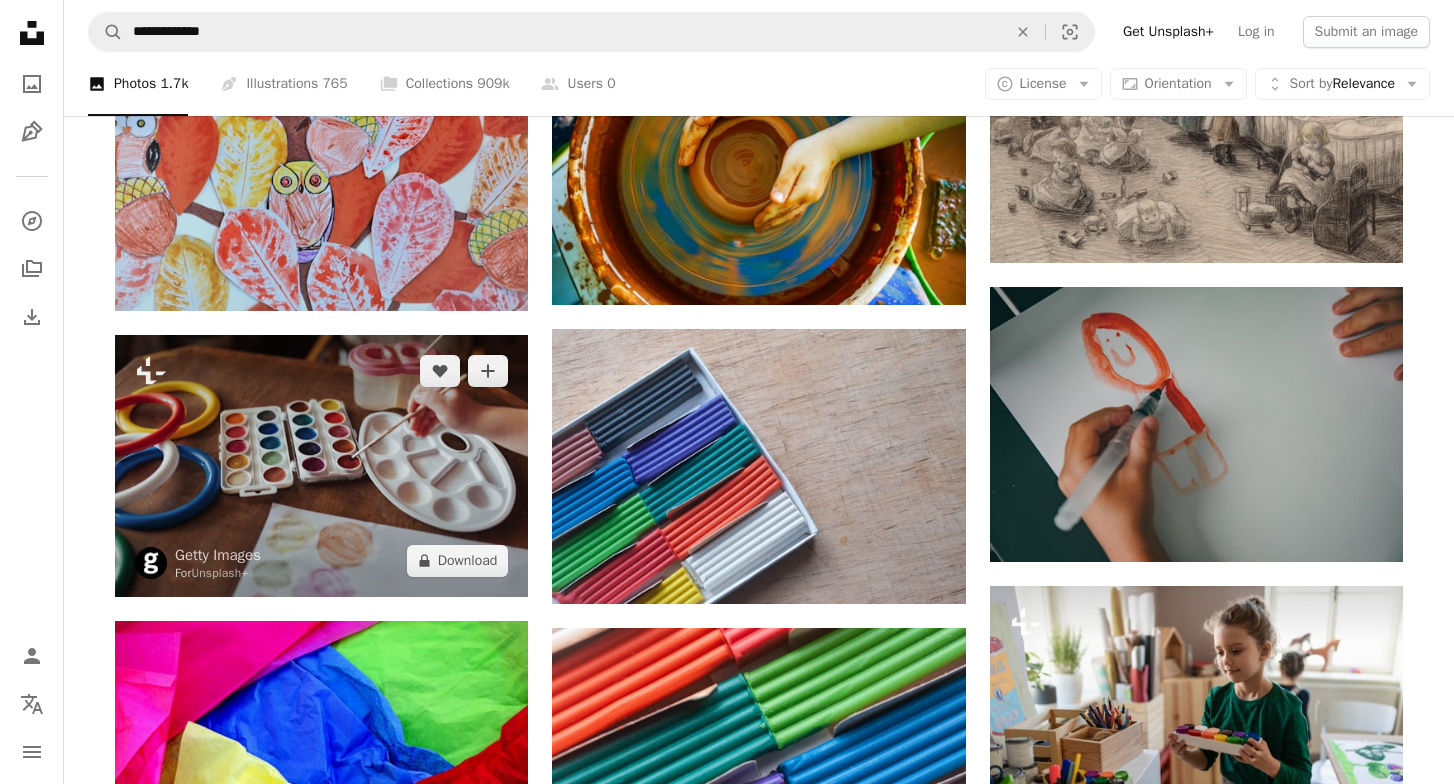 click at bounding box center (321, 466) 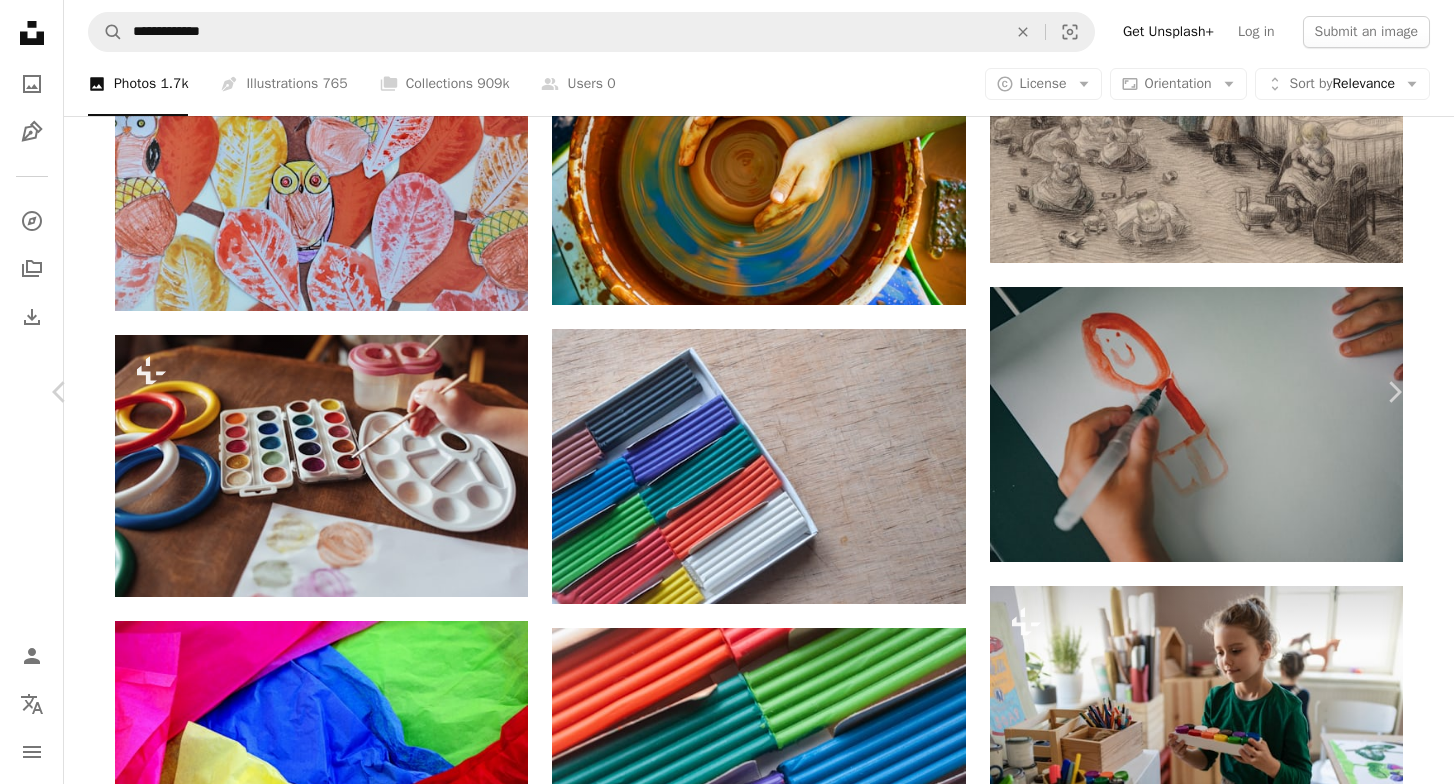 click on "A lock   Download" at bounding box center (1243, 4986) 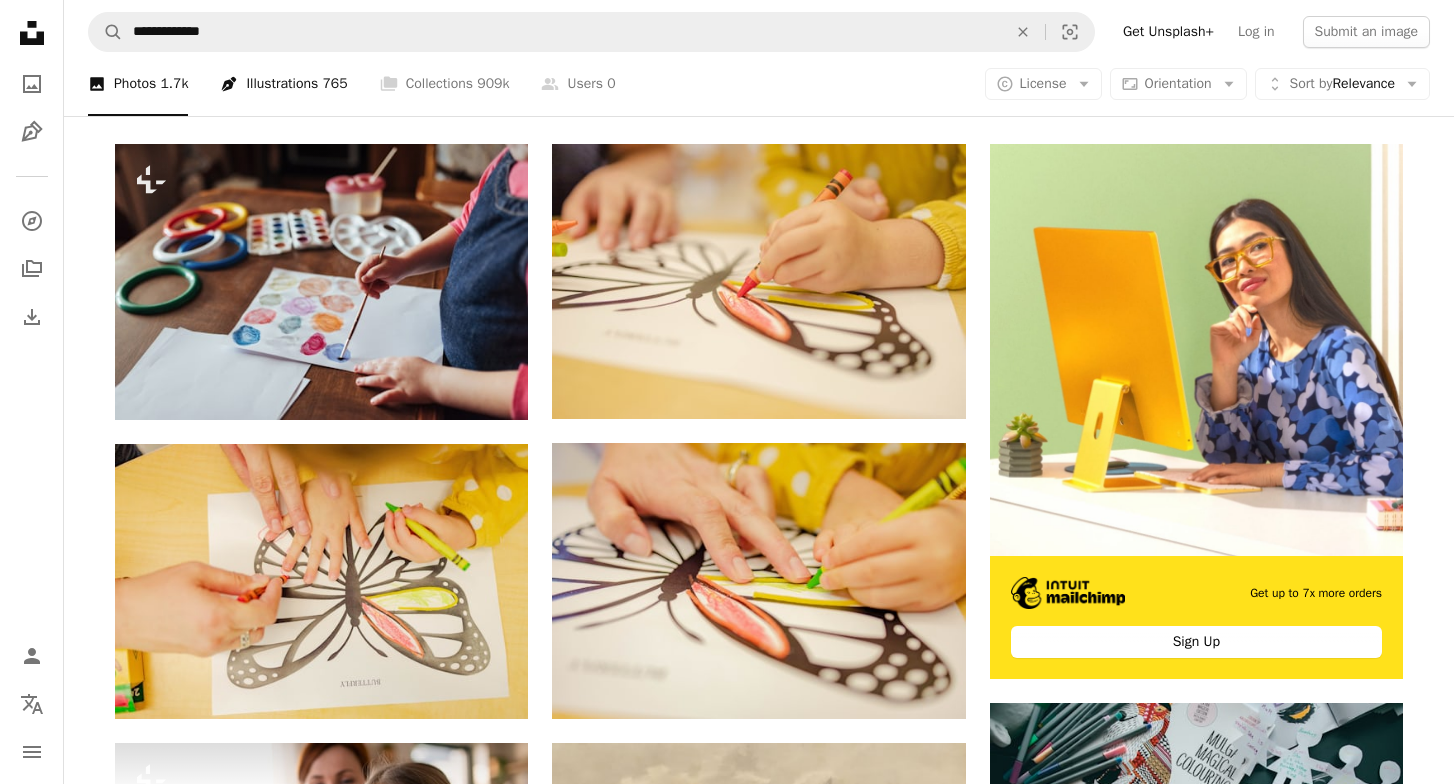 scroll, scrollTop: 0, scrollLeft: 0, axis: both 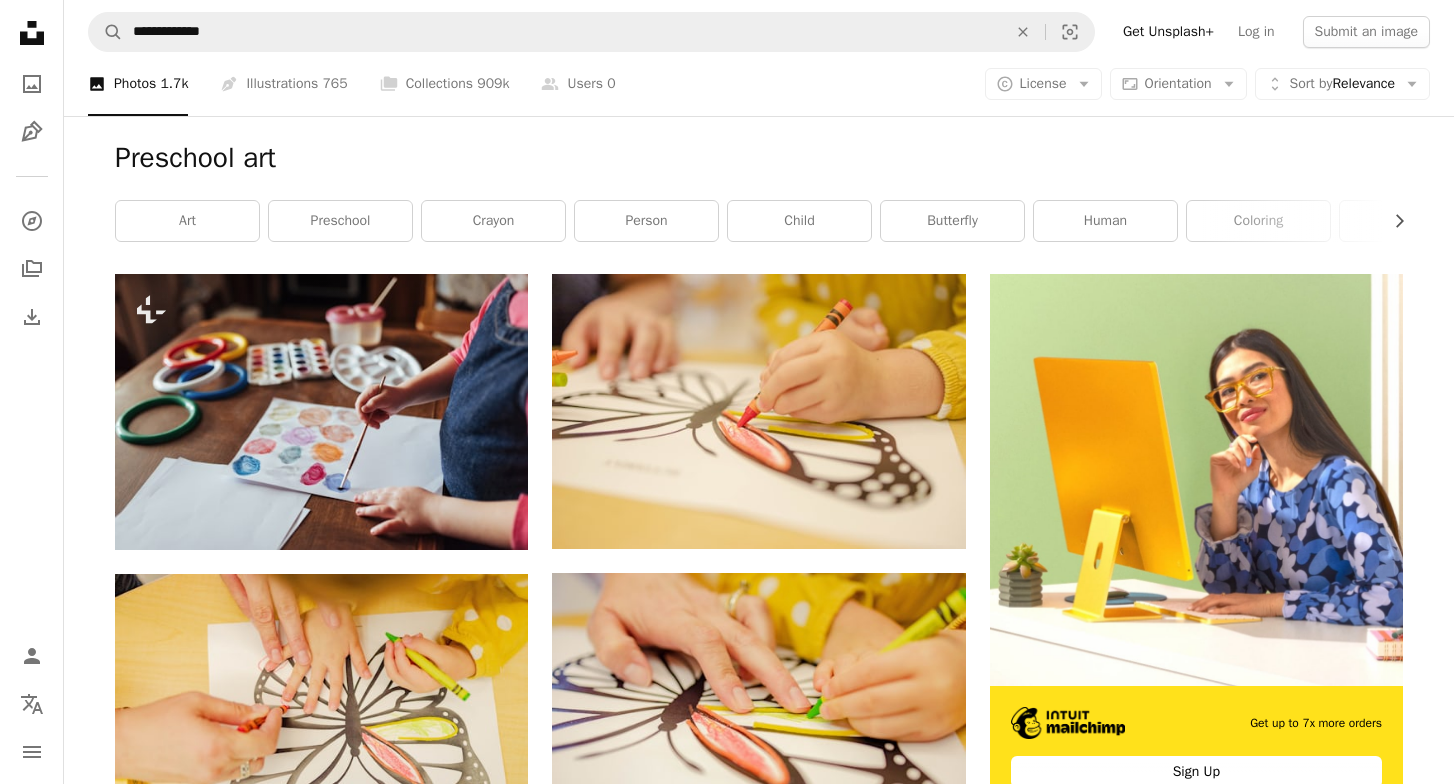 click 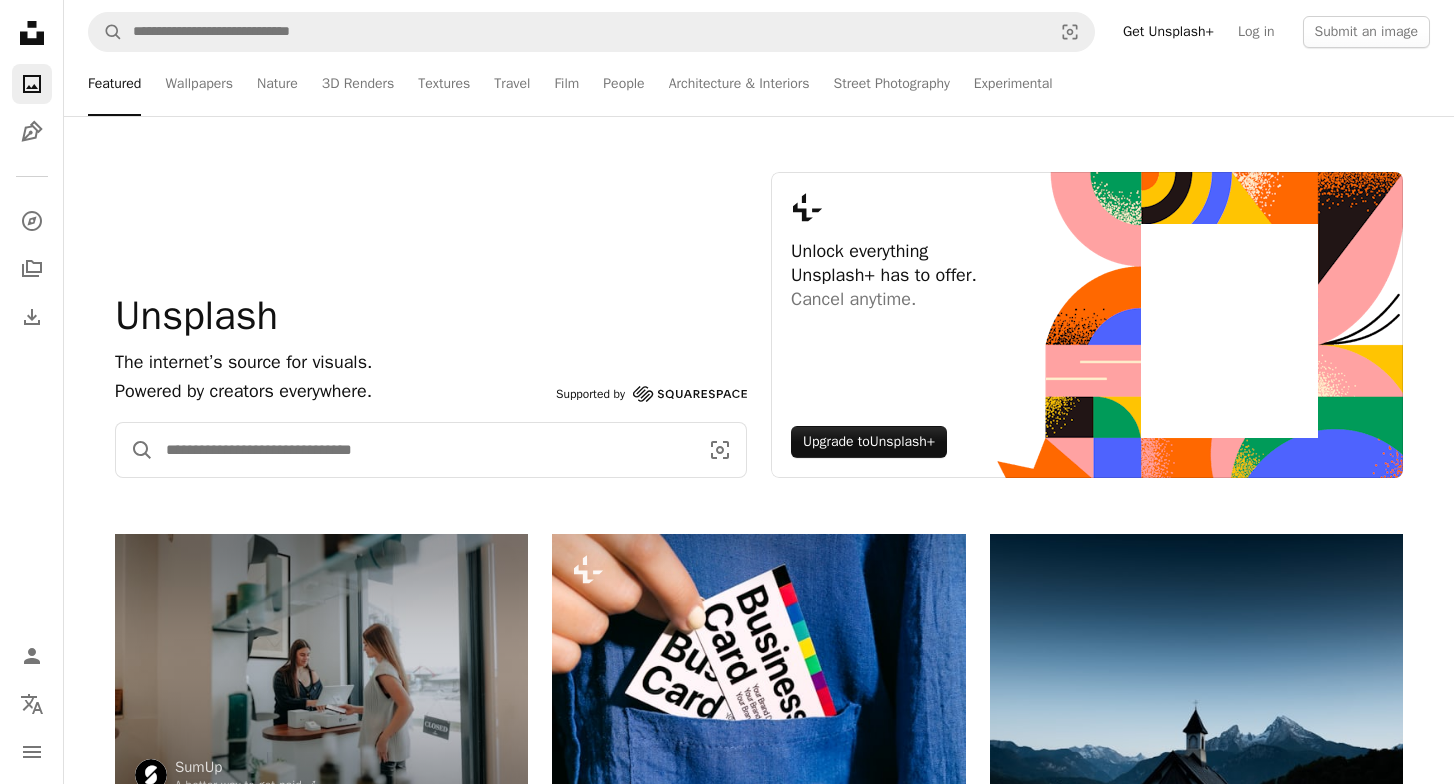 click at bounding box center (424, 450) 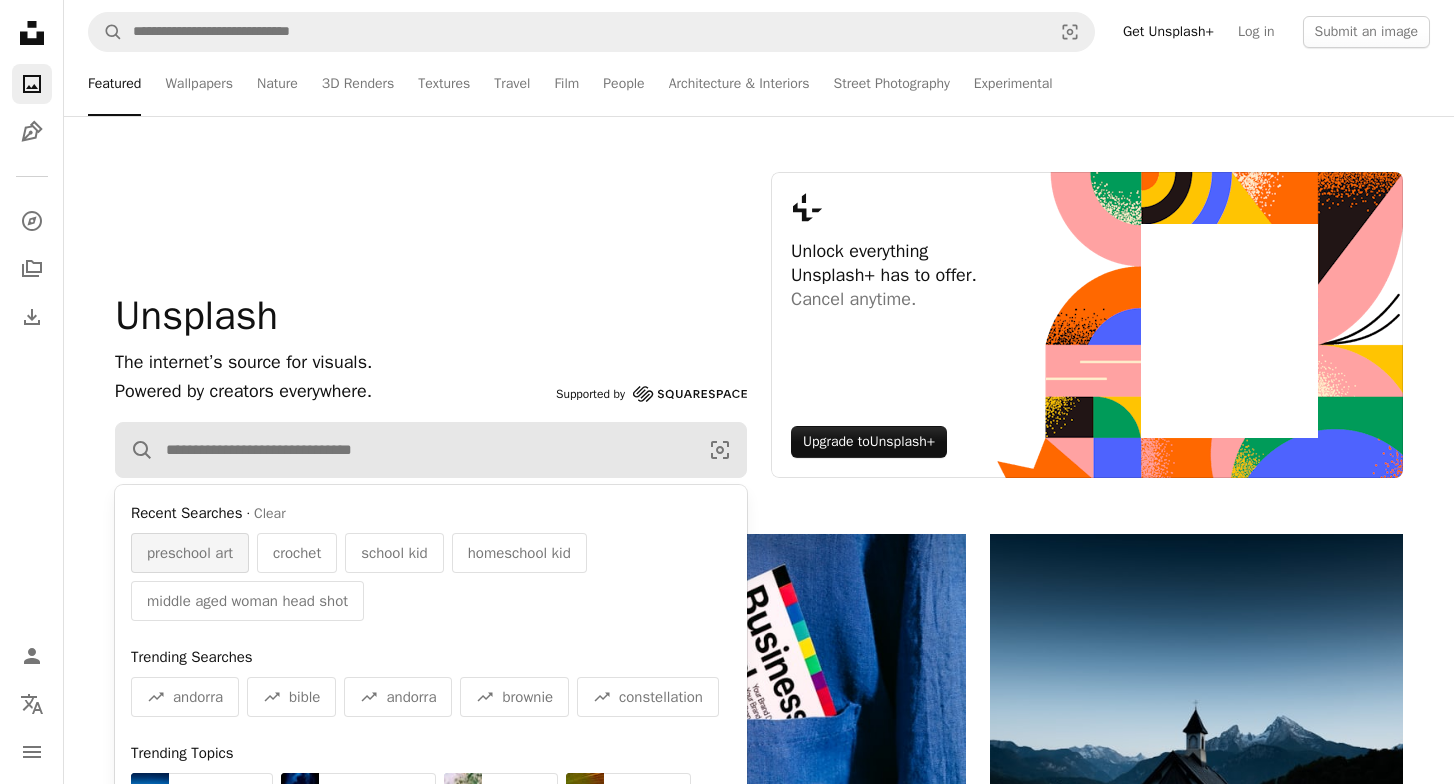 click on "preschool art" at bounding box center (190, 553) 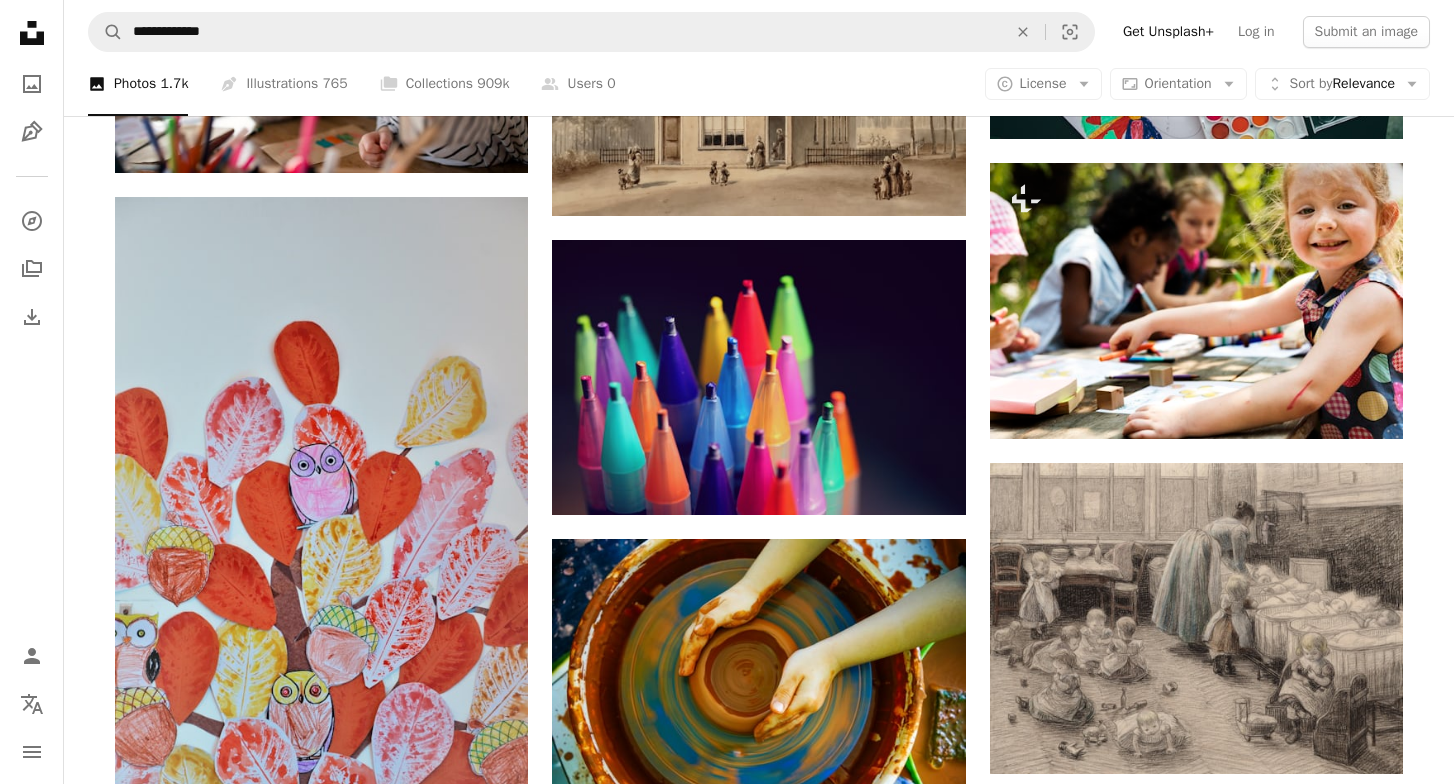 scroll, scrollTop: 974, scrollLeft: 0, axis: vertical 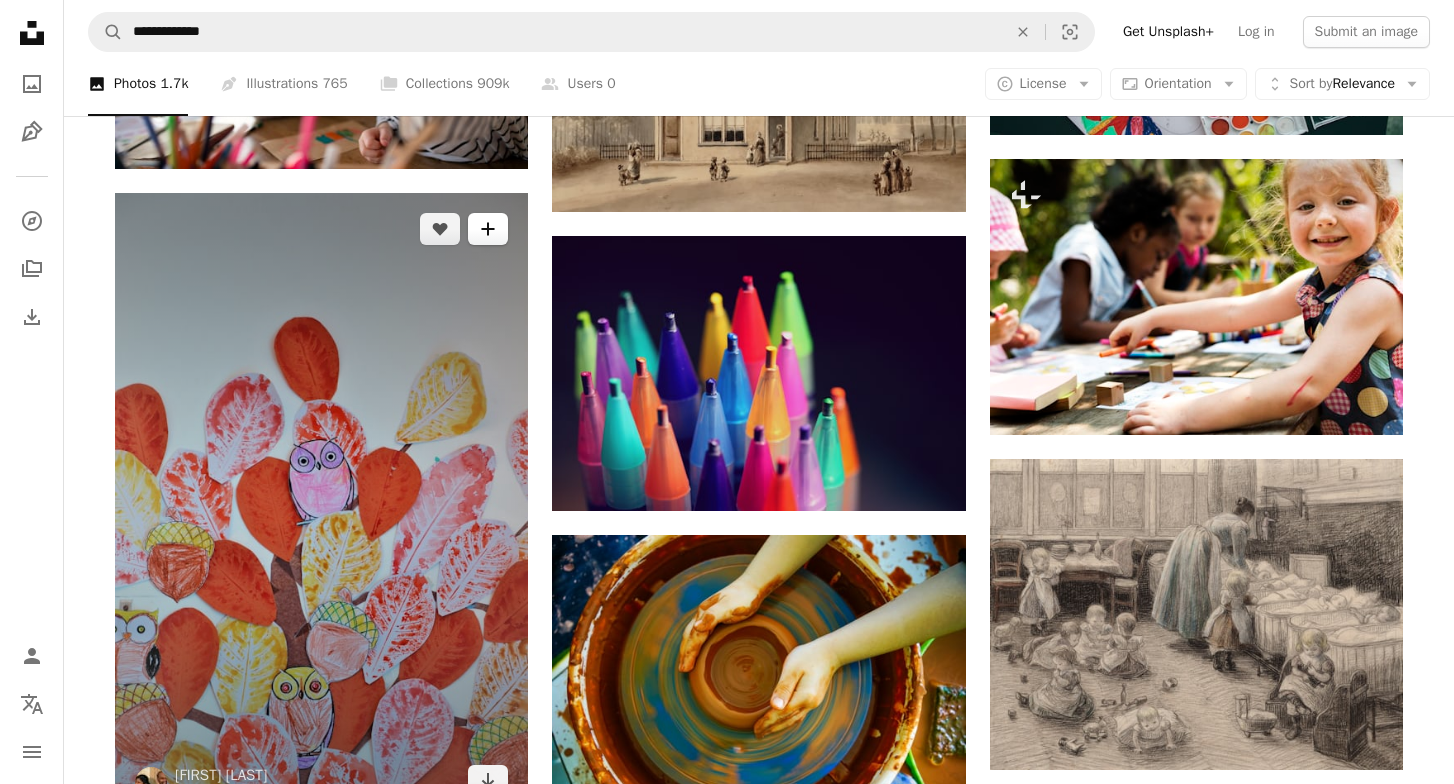 click on "A plus sign" at bounding box center (488, 229) 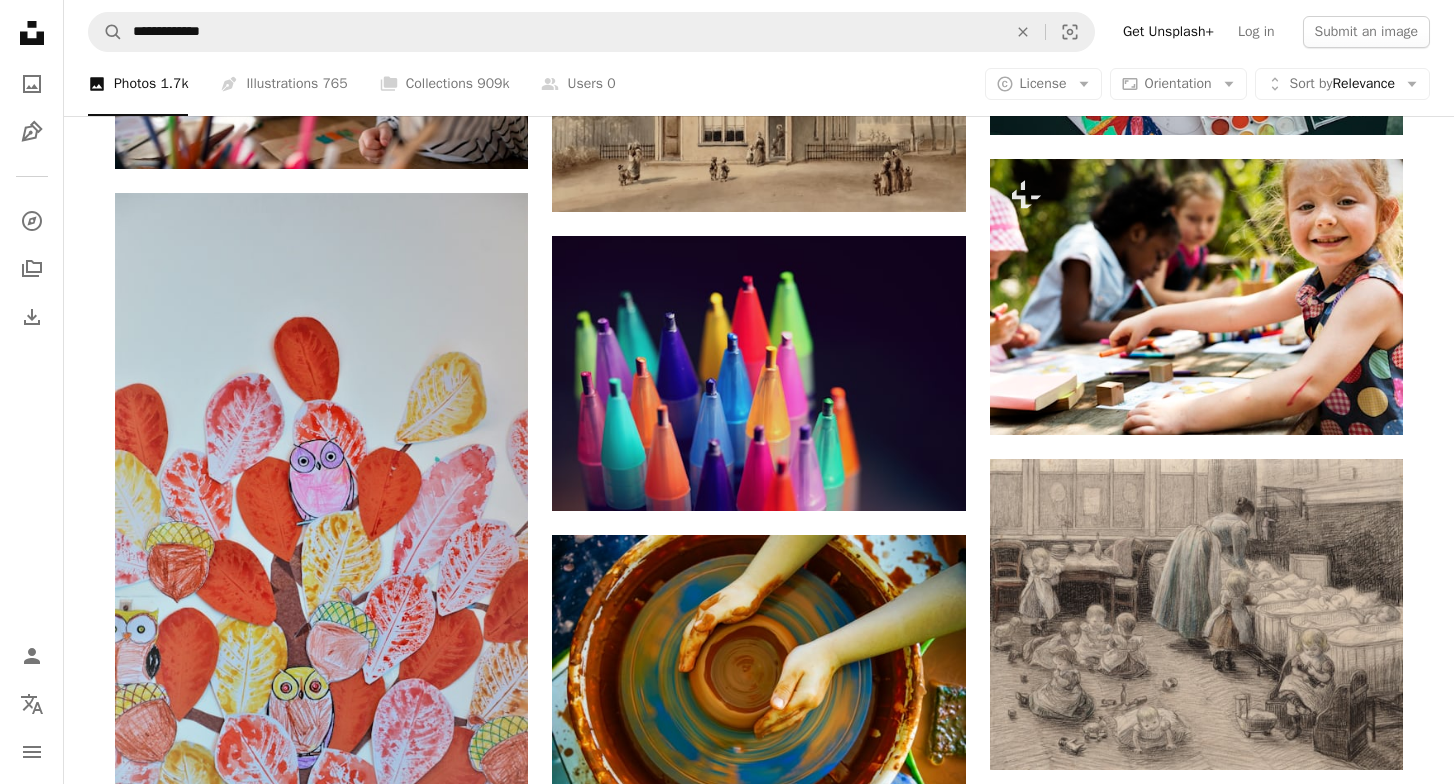 click on "An X shape Join Unsplash Already have an account?  Login First name Last name Email Username  (only letters, numbers and underscores) Password  (min. 8 char) Join By joining, you agree to the  Terms  and  Privacy Policy ." at bounding box center (727, 5838) 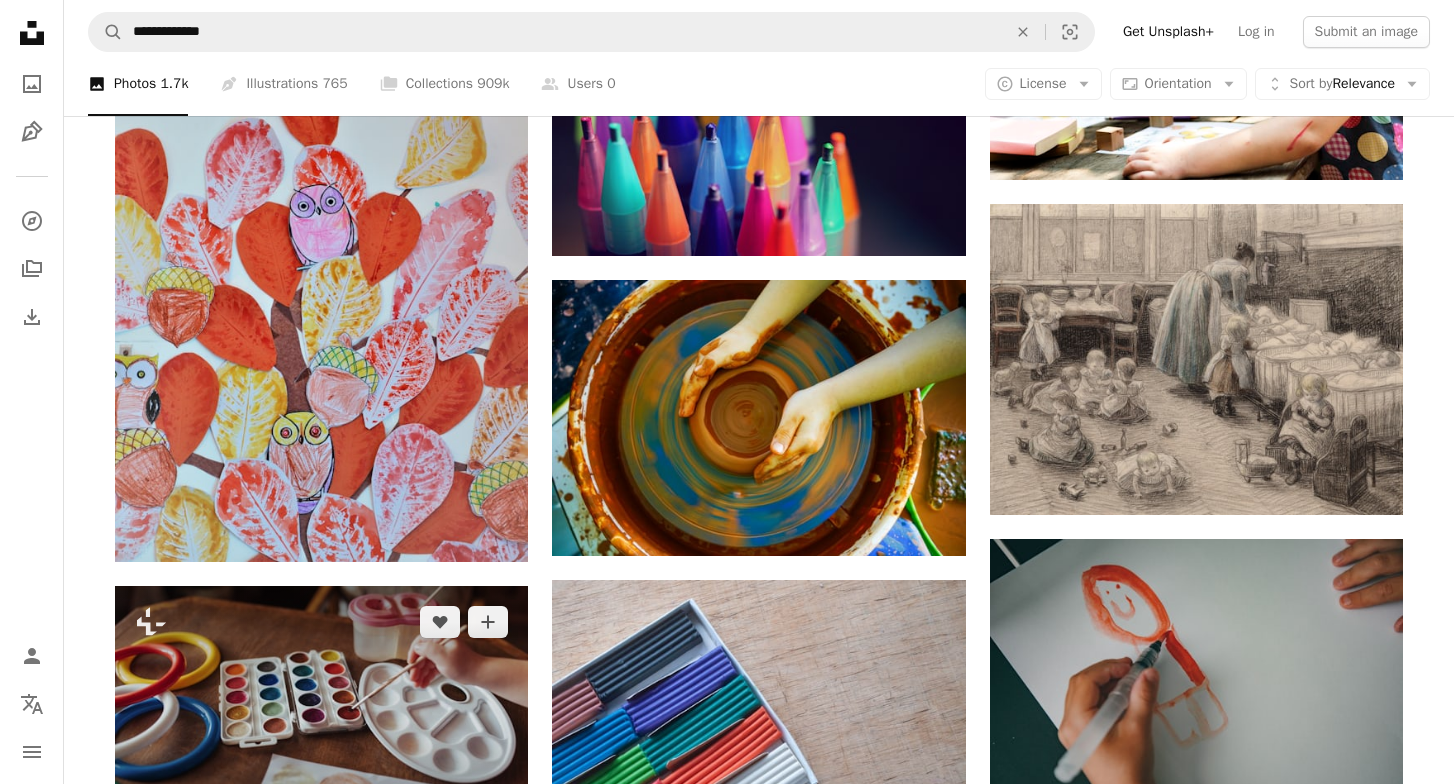 scroll, scrollTop: 1213, scrollLeft: 0, axis: vertical 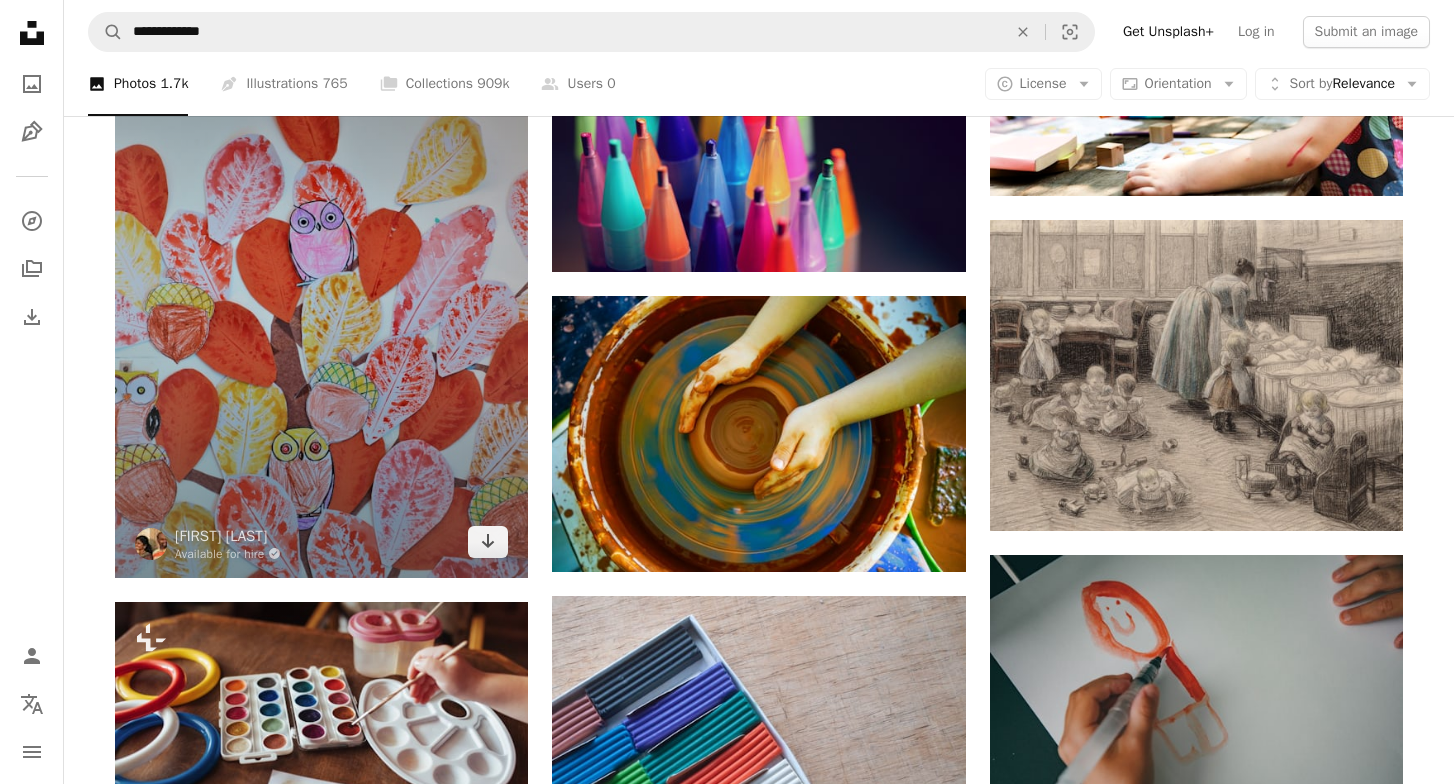 click at bounding box center [321, 266] 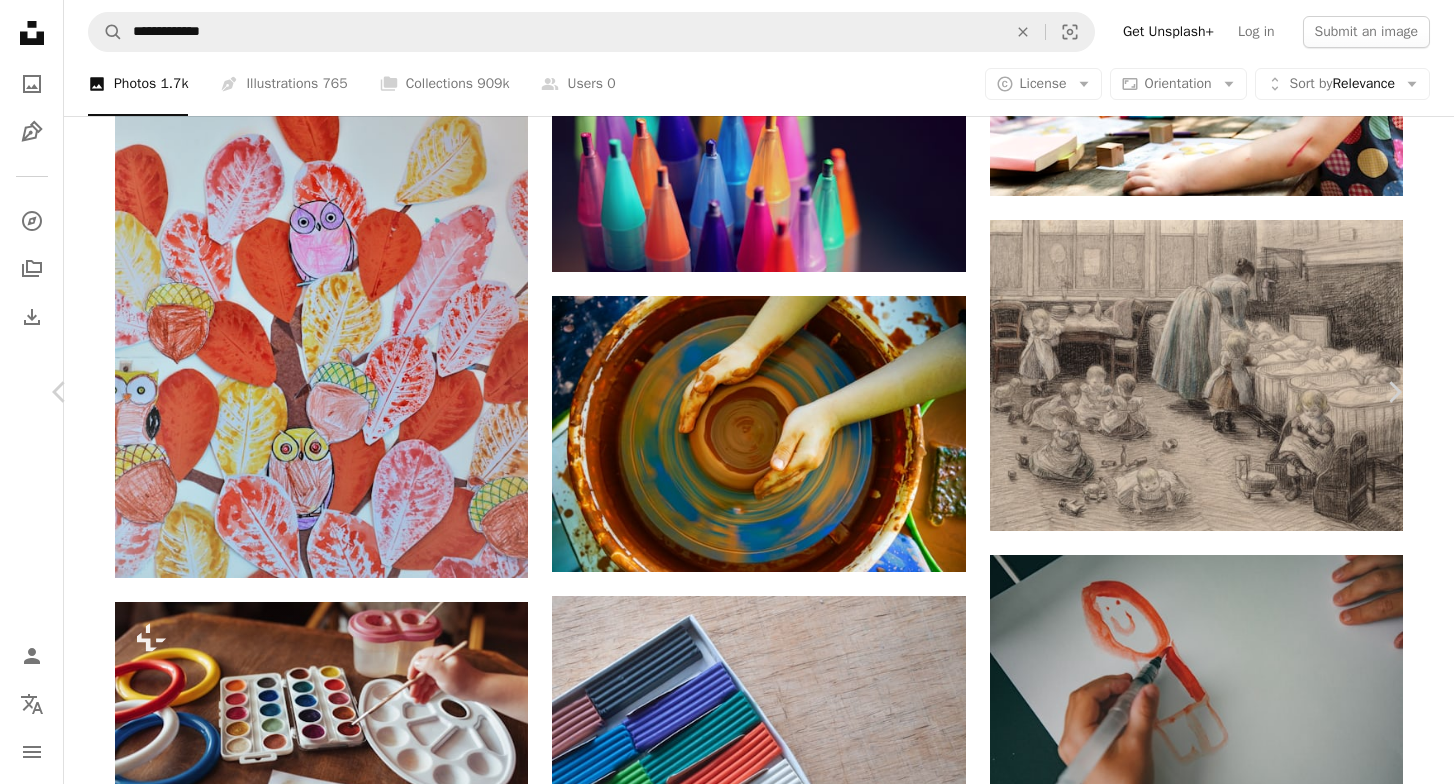 click on "Download free" at bounding box center [1205, 5254] 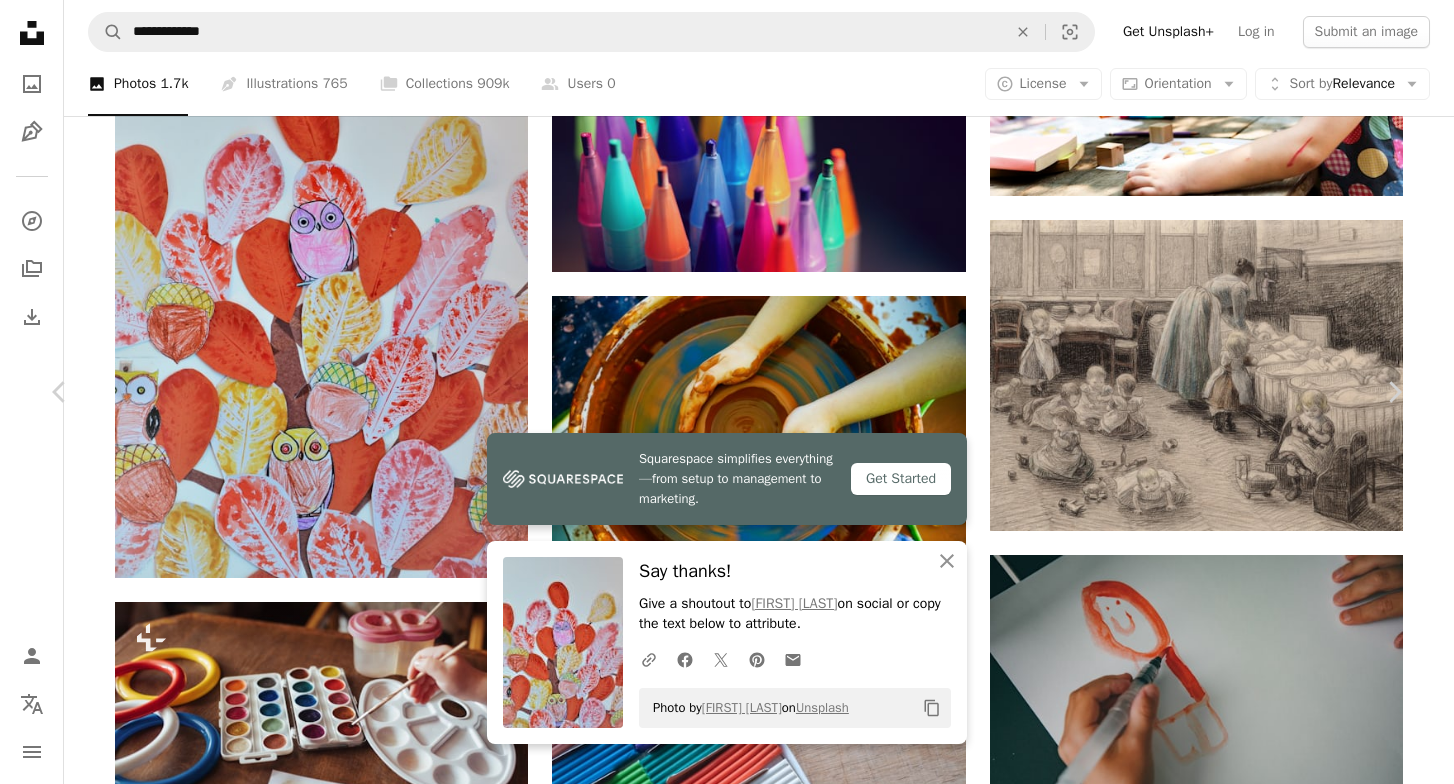 click on "Zoom in" at bounding box center (719, 5599) 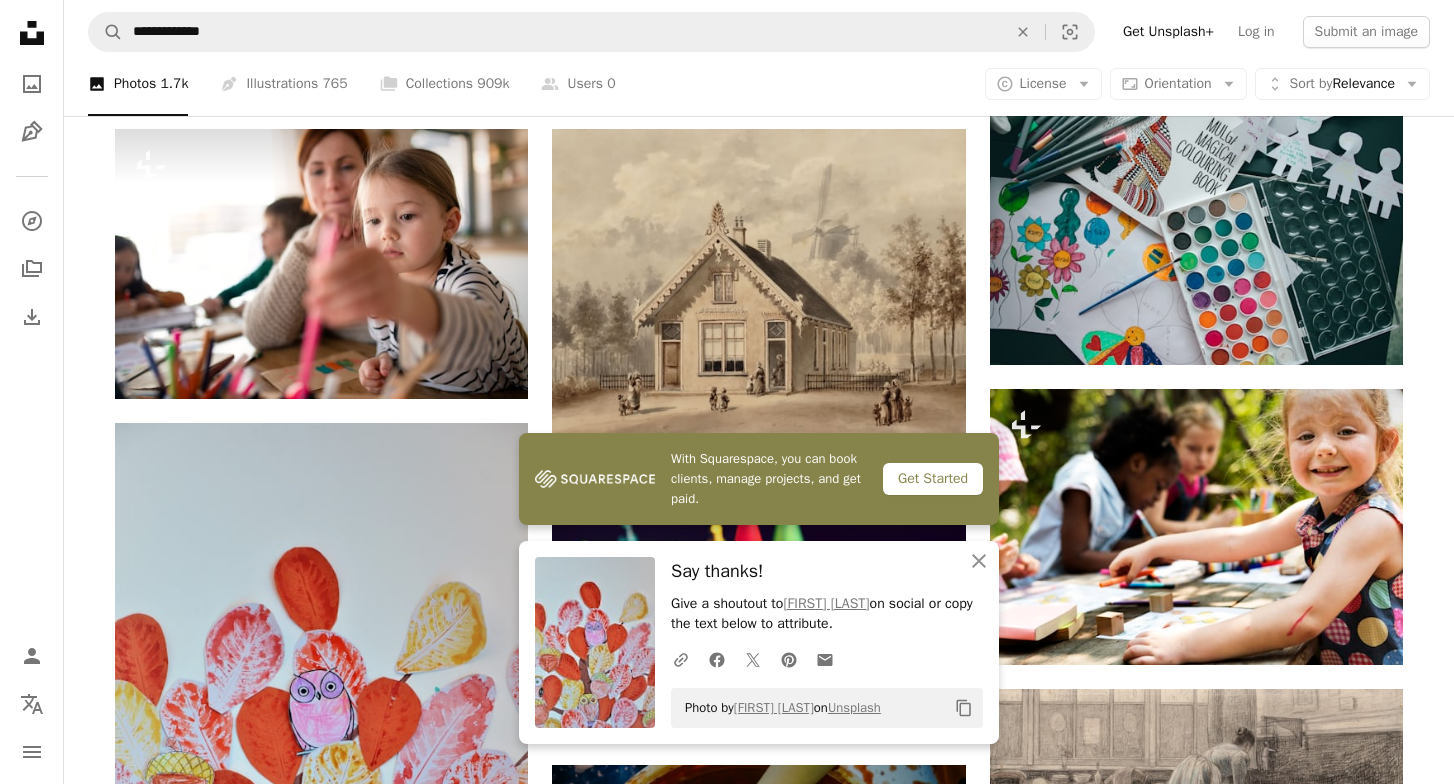 scroll, scrollTop: 731, scrollLeft: 0, axis: vertical 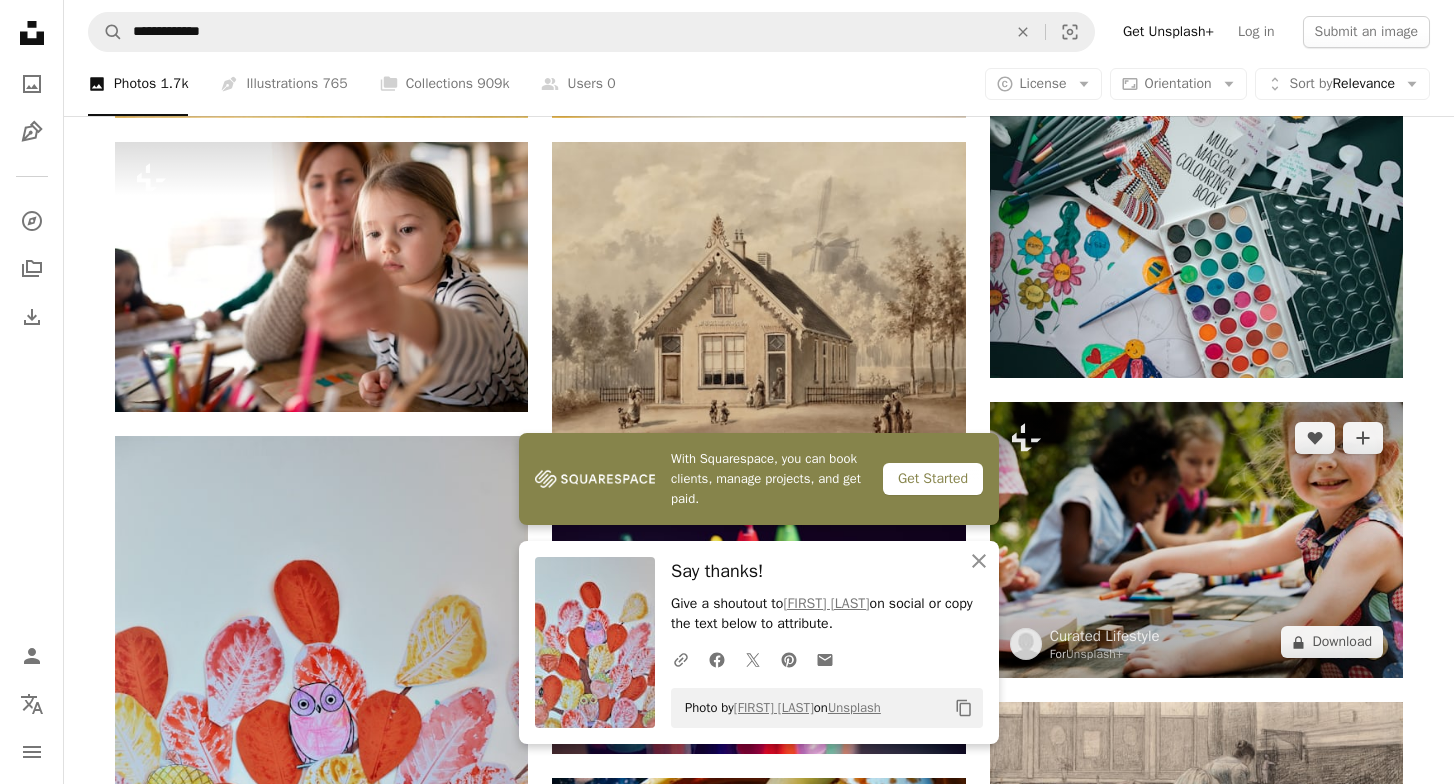 click at bounding box center [1196, 540] 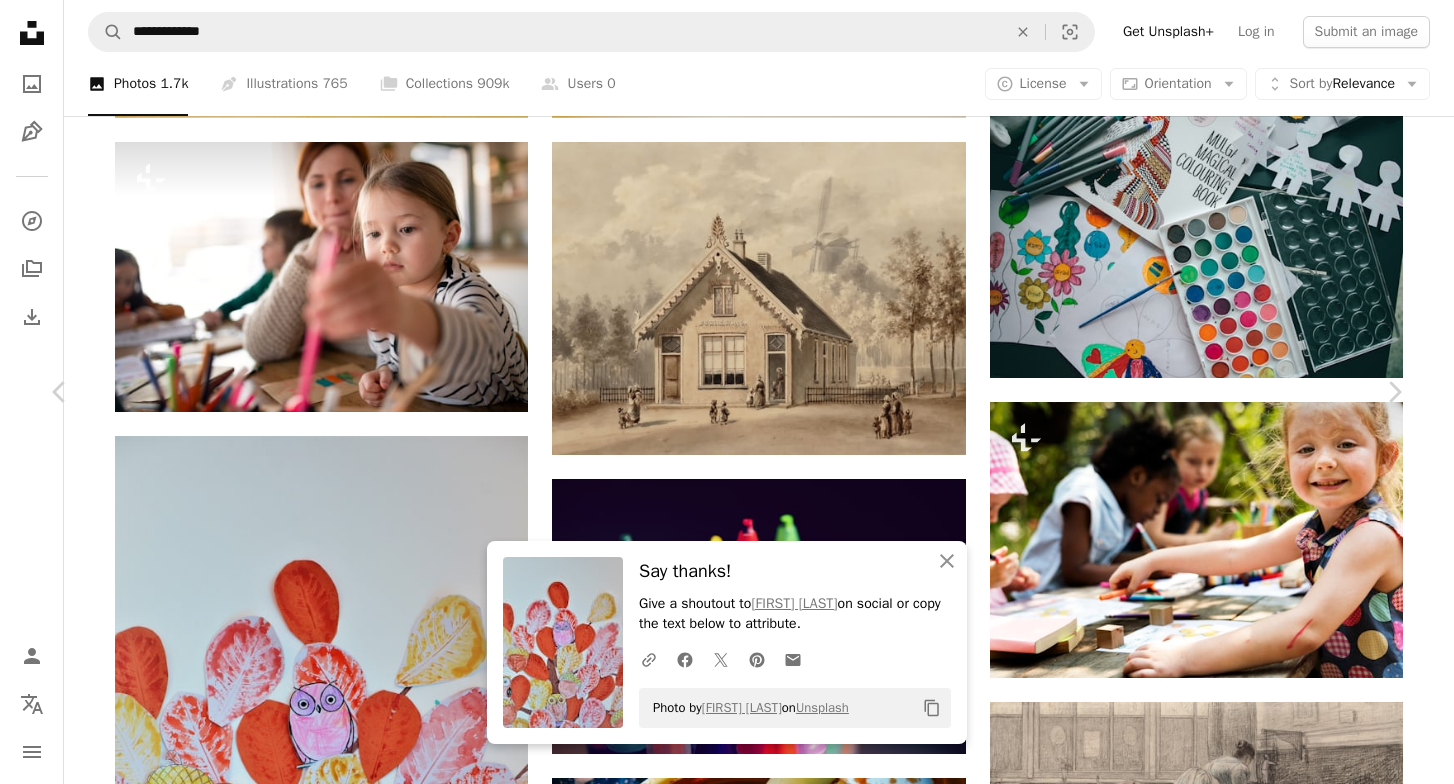 click on "A lock   Download" at bounding box center (1243, 5736) 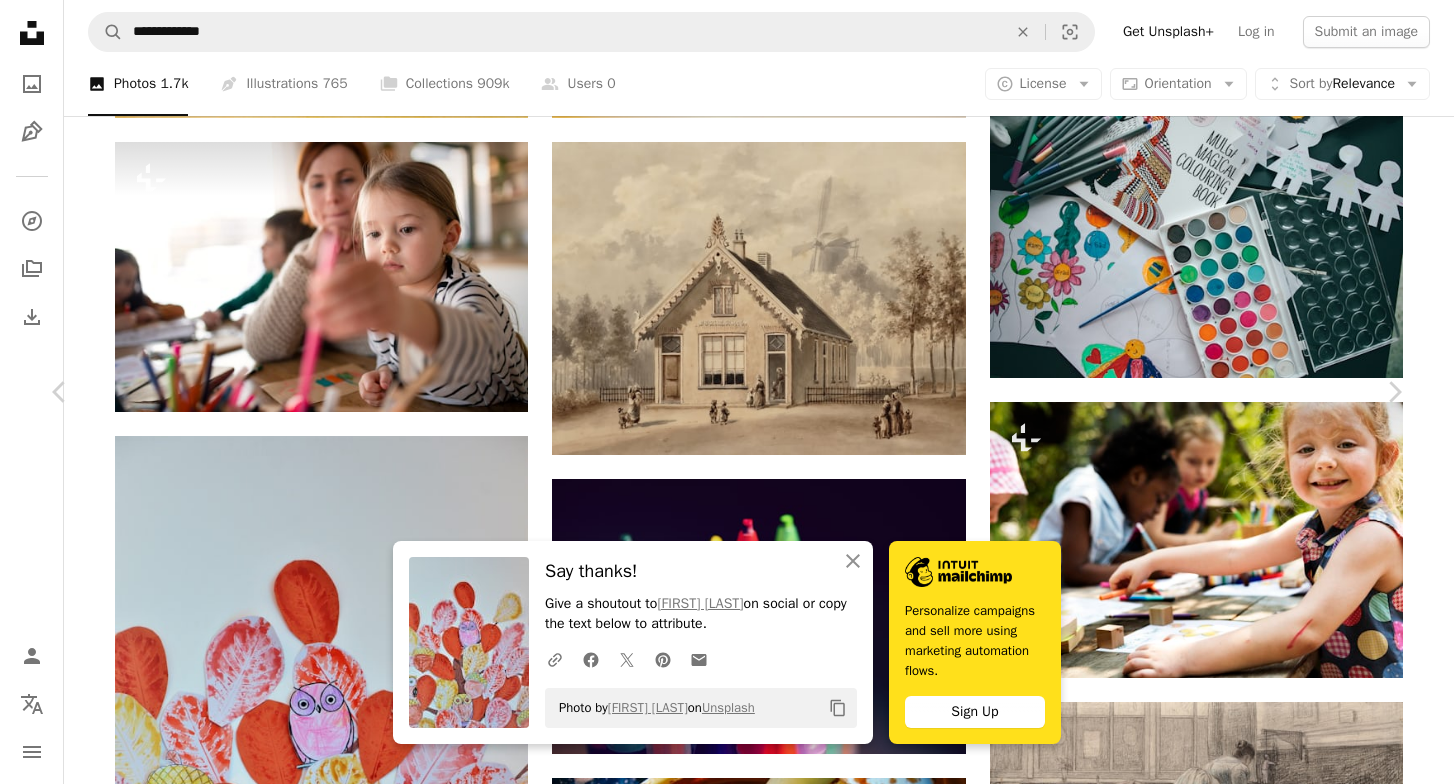 click on "An X shape An X shape Close Say thanks! Give a shoutout to  [FIRST] [LAST]  on social or copy the text below to attribute. A URL sharing icon (chains) Facebook icon X (formerly Twitter) icon Pinterest icon An envelope Photo by  [FIRST] [LAST]  on  Unsplash
Copy content Personalize campaigns and sell more using marketing automation flows. Sign Up Unsplash+ This purchase includes access to our full library of visuals. A plus sign Members-only content added monthly A plus sign Unlimited royalty-free downloads A plus sign Illustrations  New A plus sign Enhanced legal protections $16  with a 1-month plan Unlimited royalty-free use, cancel anytime. $84   with a yearly plan Save  $108  when billed annually. Best value Continue with purchase Taxes where applicable. Renews automatically. Cancel anytime." at bounding box center (727, 6081) 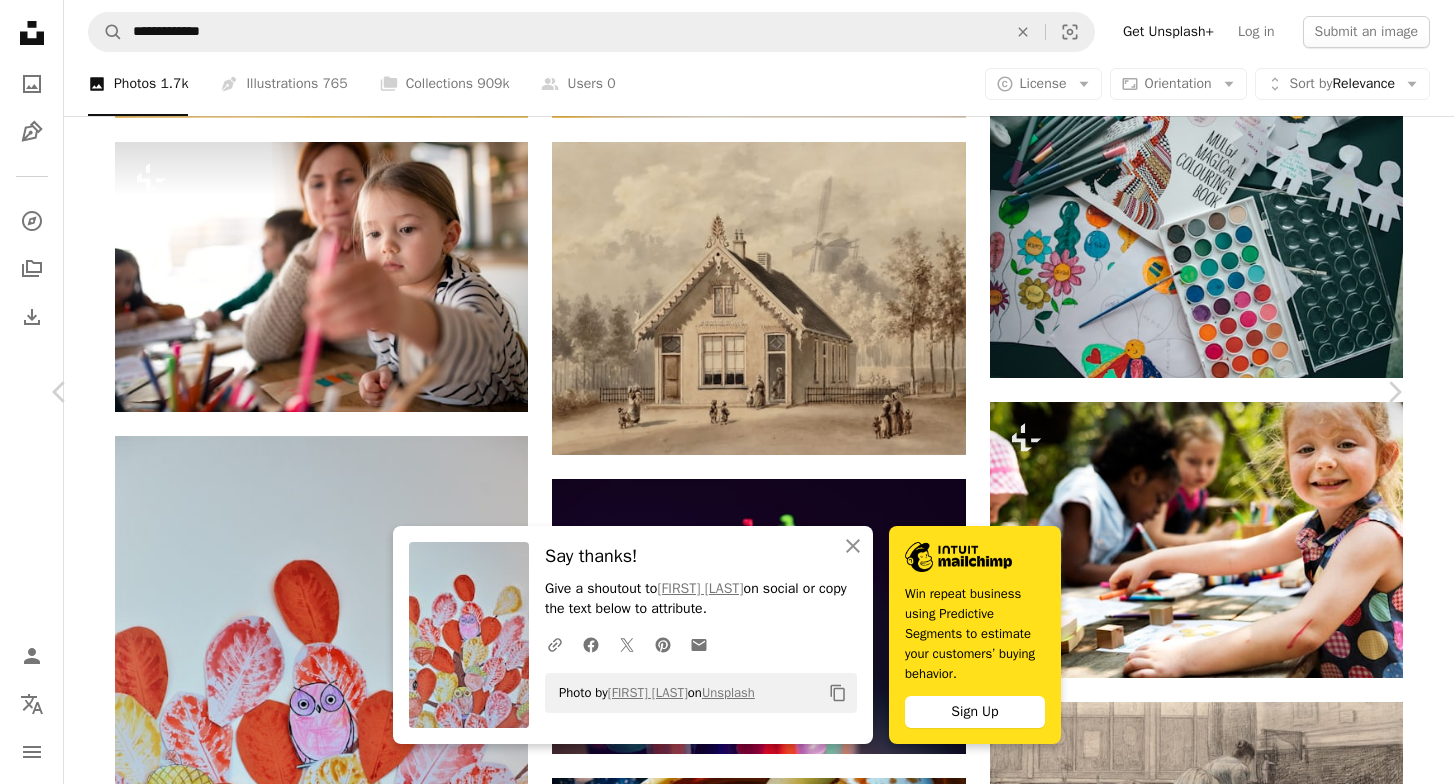 click on "An X shape" at bounding box center (20, 20) 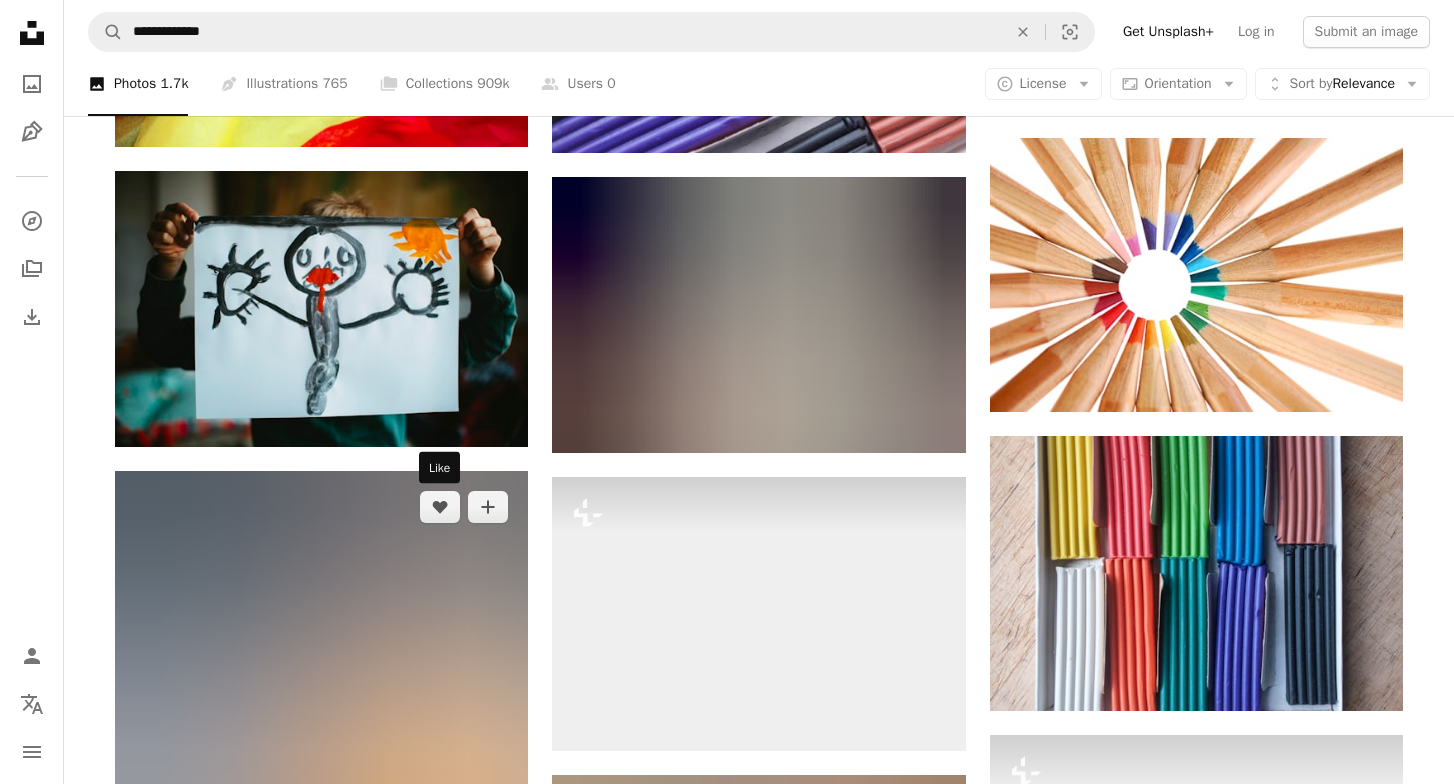 scroll, scrollTop: 2164, scrollLeft: 0, axis: vertical 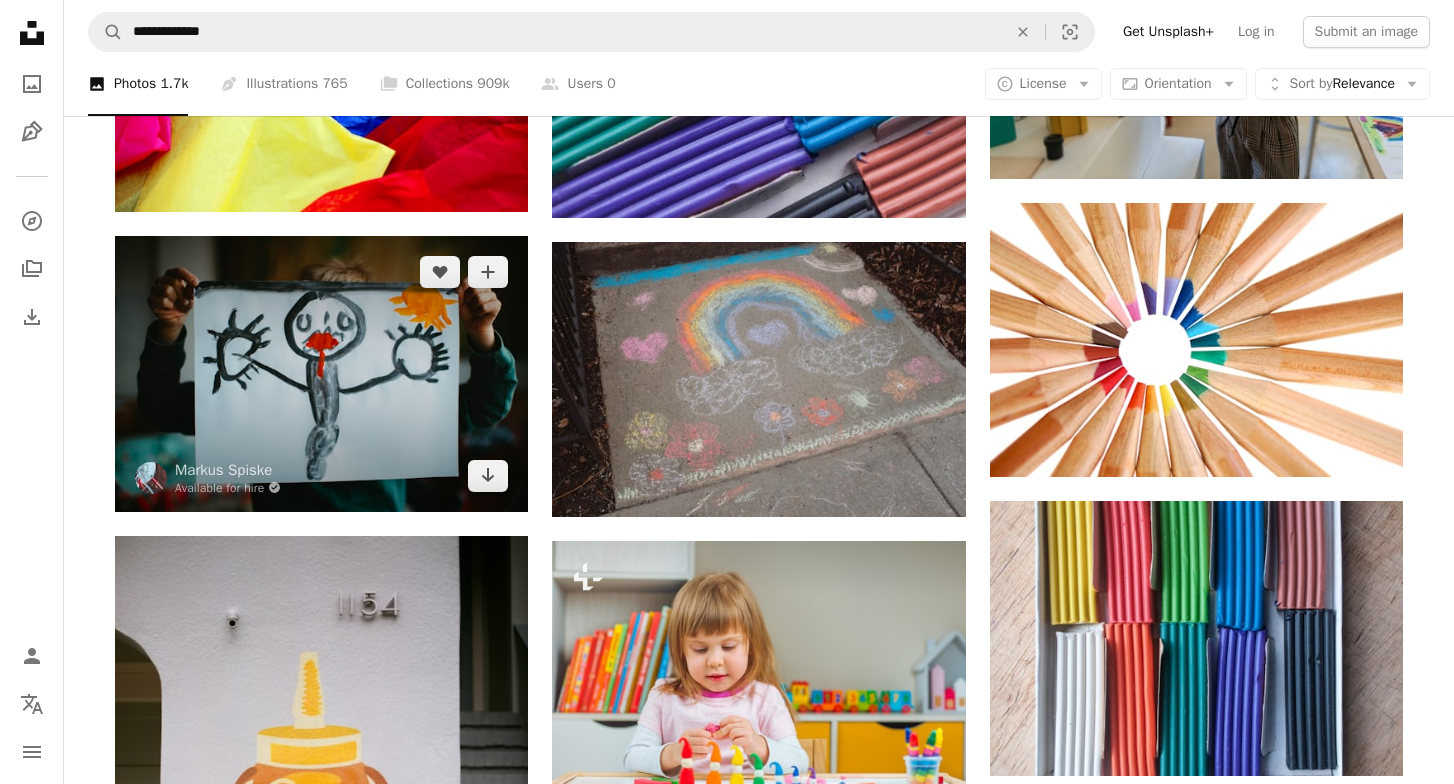 click at bounding box center [321, 373] 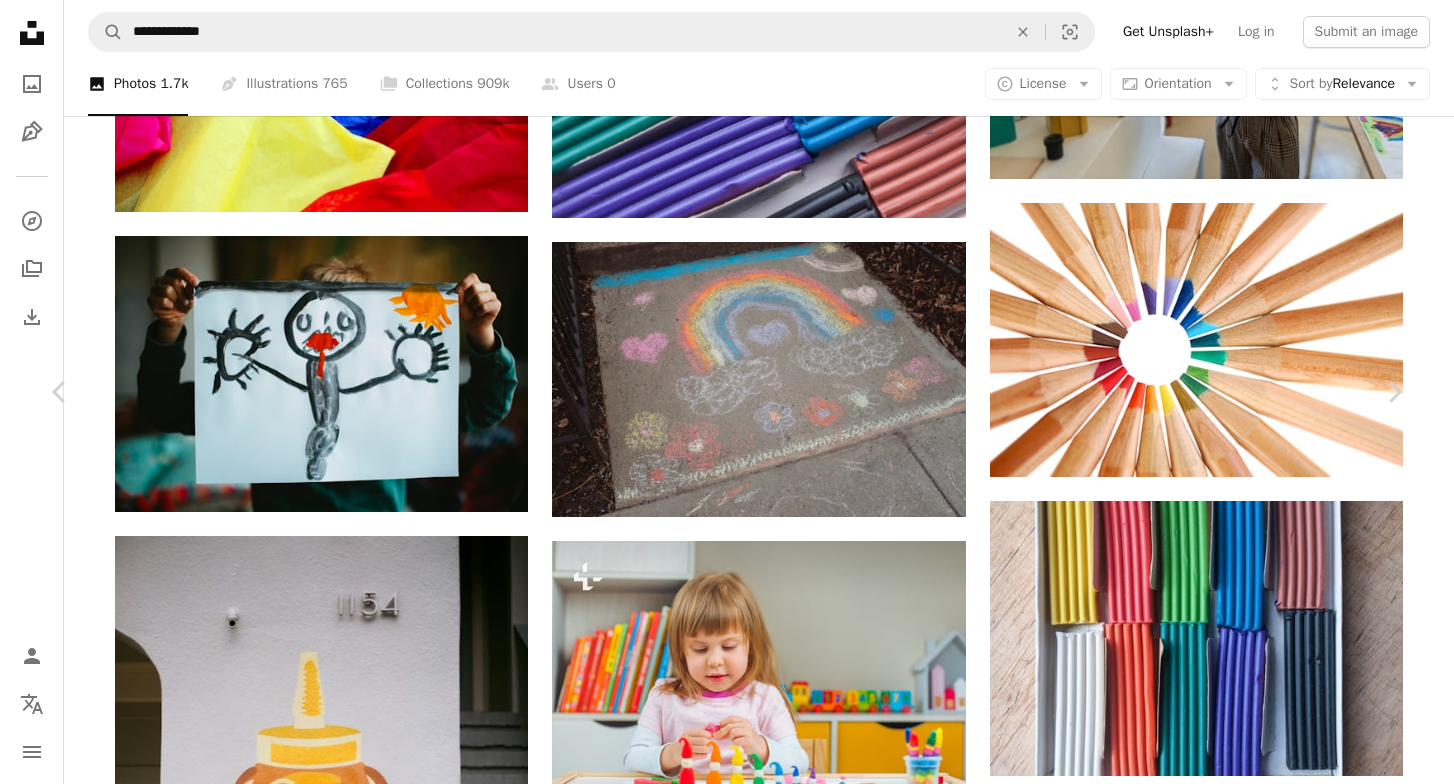 click on "An X shape Chevron left Chevron right [FIRST] [LAST] Available for hire A checkmark inside of a circle A heart A plus sign Edit image   Plus sign for Unsplash+ Download free Chevron down Zoom in Views 1,043,120 Downloads 4,133 Featured in Photos A forward-right arrow Share Info icon Info More Actions Childhood kid drawing creative painting with watercolors Calendar outlined Published on  November 6, 2019 Camera Canon, EOS 5D Mark III Safety Free to use under the  Unsplash License painting drawing Creative Images kid creativity childhood watercolors colored flower art human plant crowd blossom HD Wallpapers Browse premium related images on iStock  |  Save 20% with code UNSPLASH20 View more on iStock  ↗ Related images A heart A plus sign freestocks Arrow pointing down A heart A plus sign [FIRST] [LAST] Available for hire A checkmark inside of a circle Arrow pointing down A heart A plus sign Sigmund Arrow pointing down A heart A plus sign [FIRST] [LAST] Available for hire A checkmark inside of a circle For" at bounding box center (727, 4648) 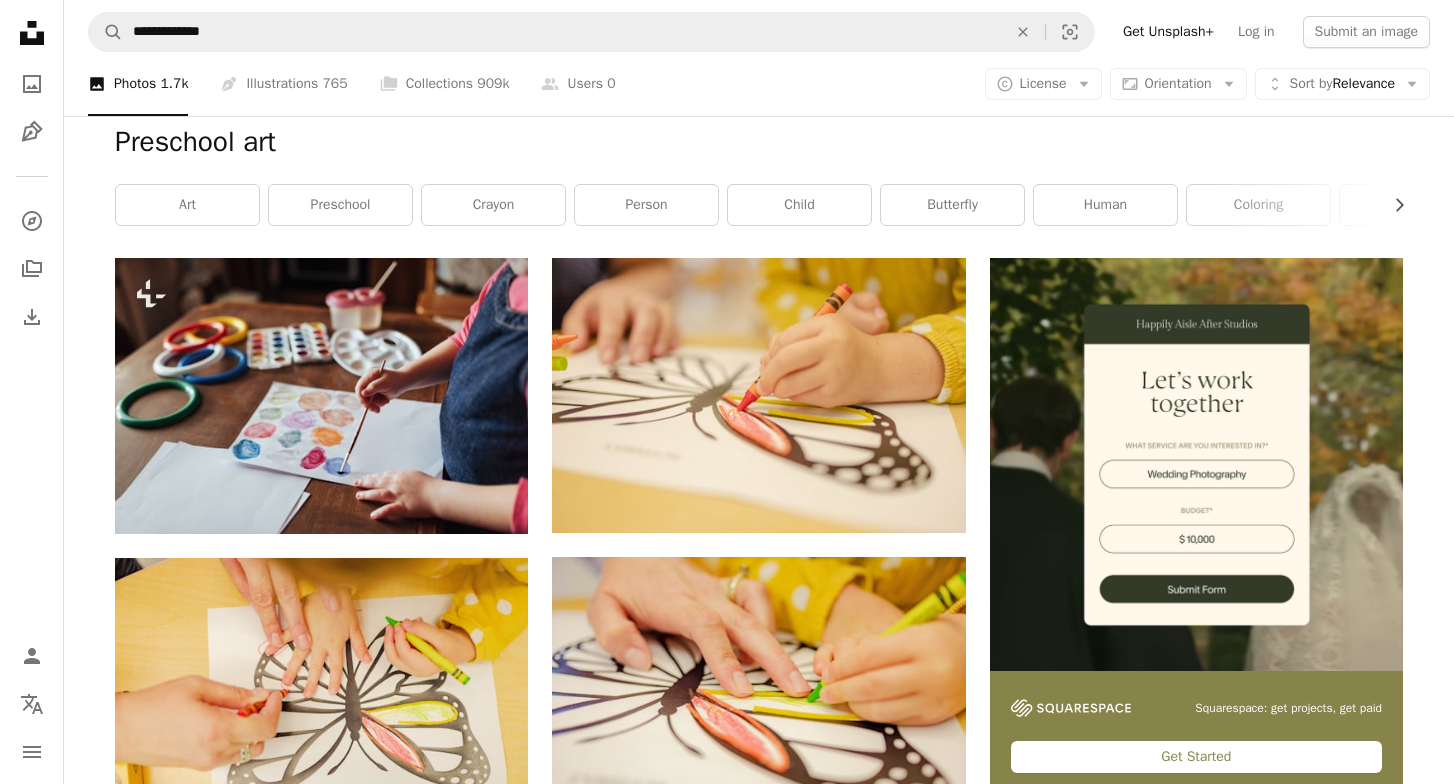 scroll, scrollTop: 0, scrollLeft: 0, axis: both 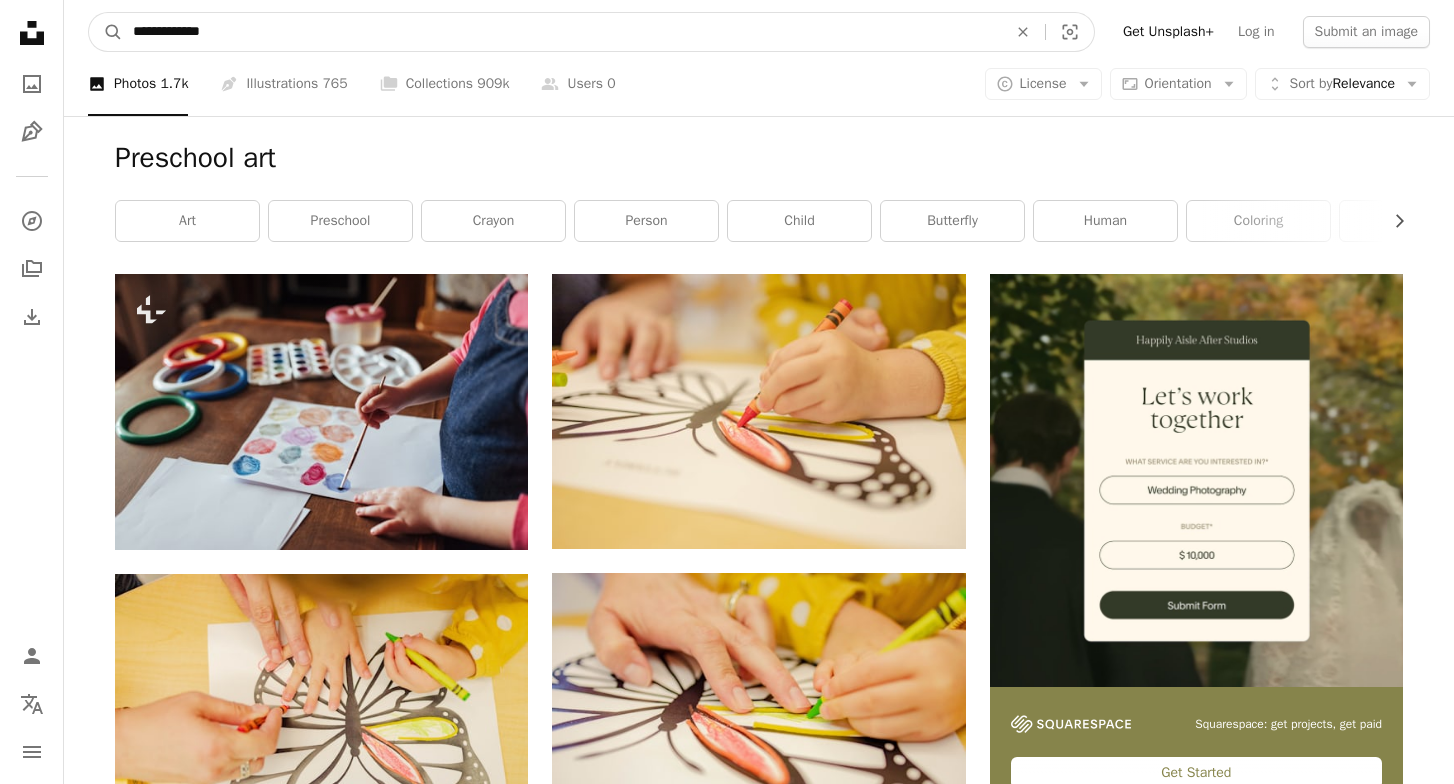 click on "**********" at bounding box center [562, 32] 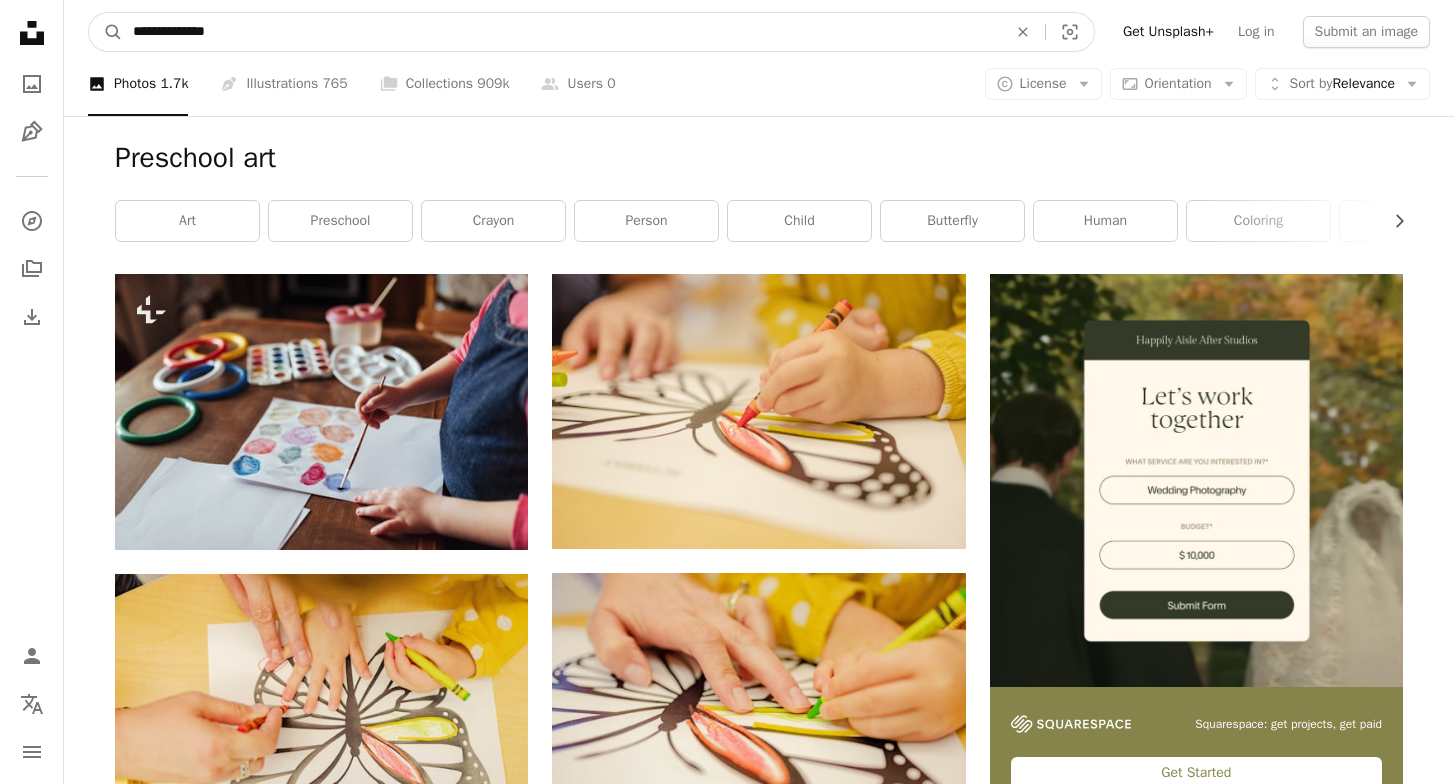 click on "A magnifying glass" at bounding box center [106, 32] 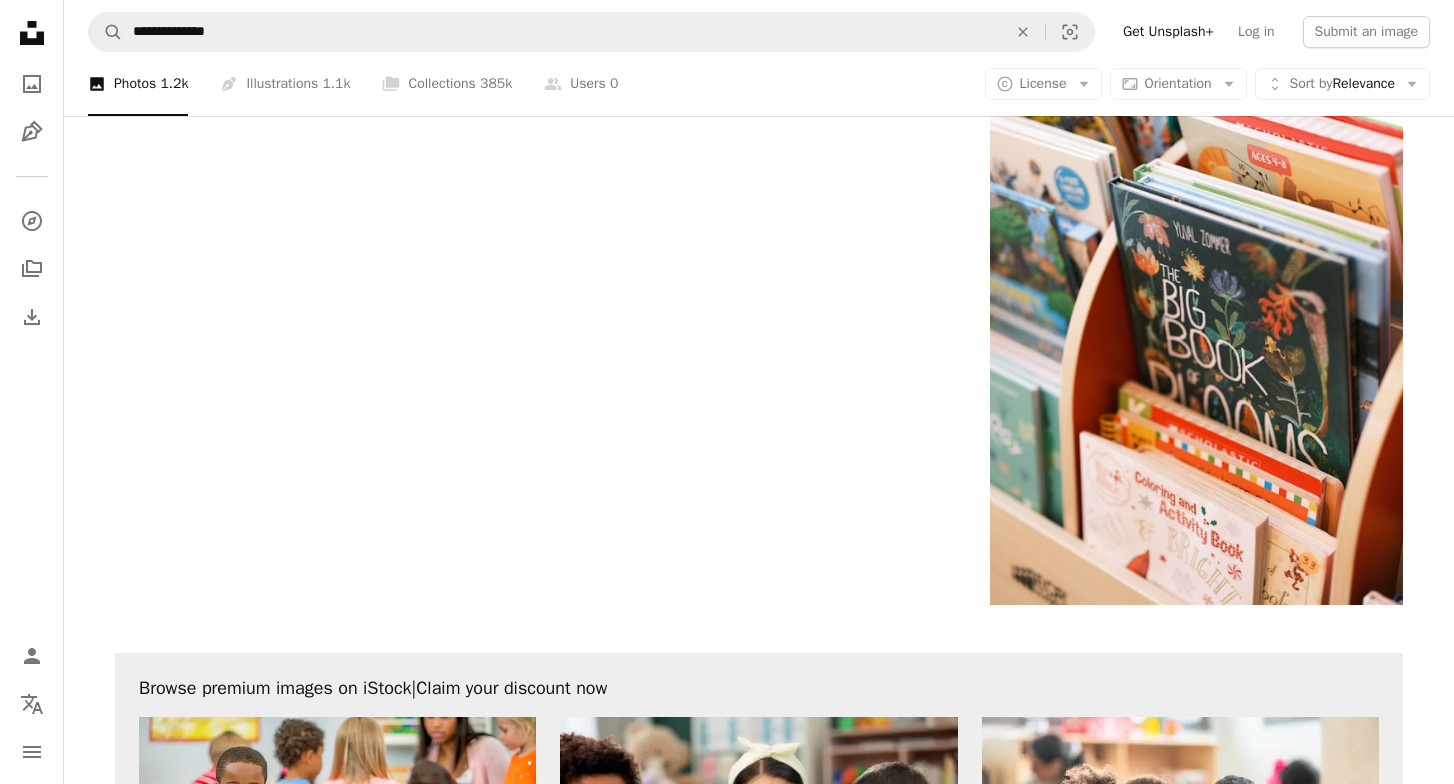 scroll, scrollTop: 3010, scrollLeft: 0, axis: vertical 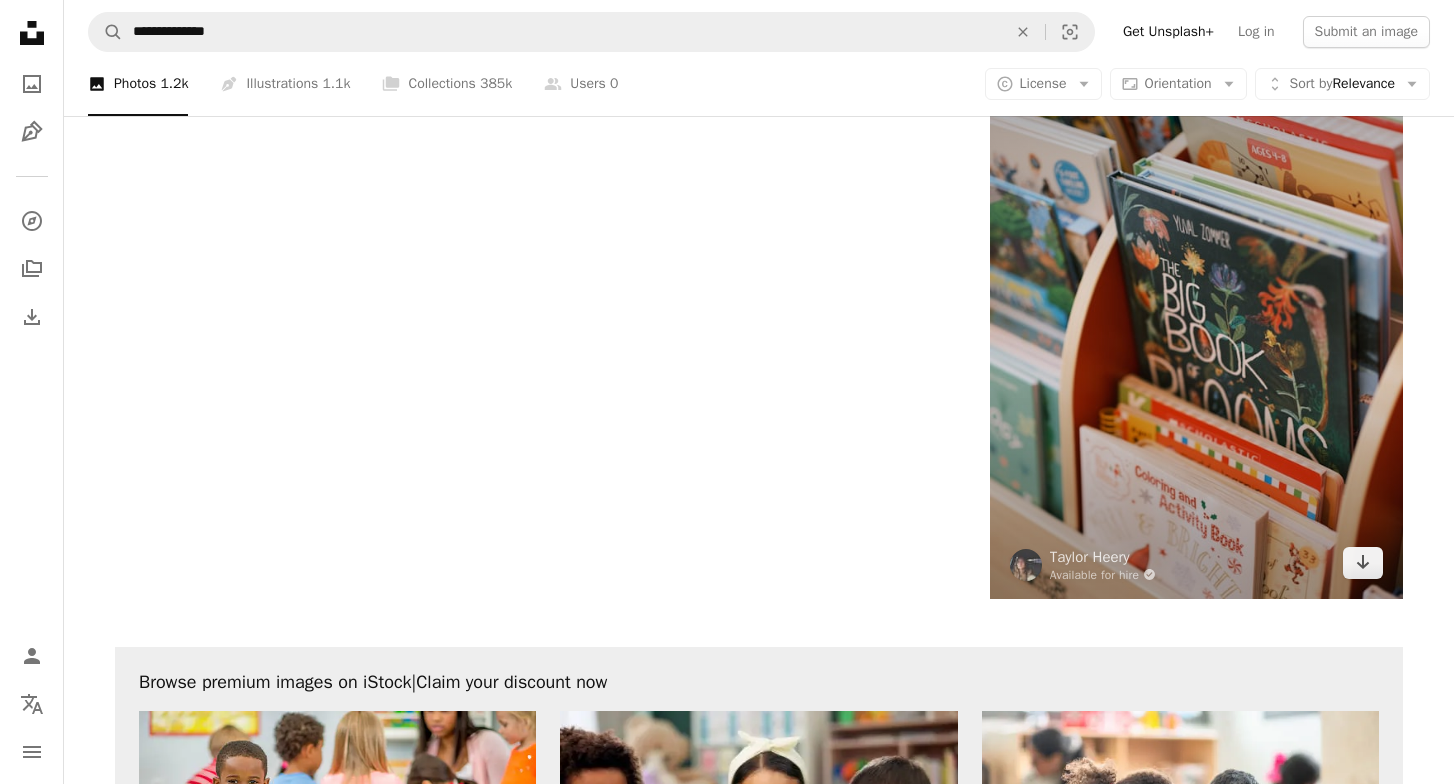 click at bounding box center [1196, 322] 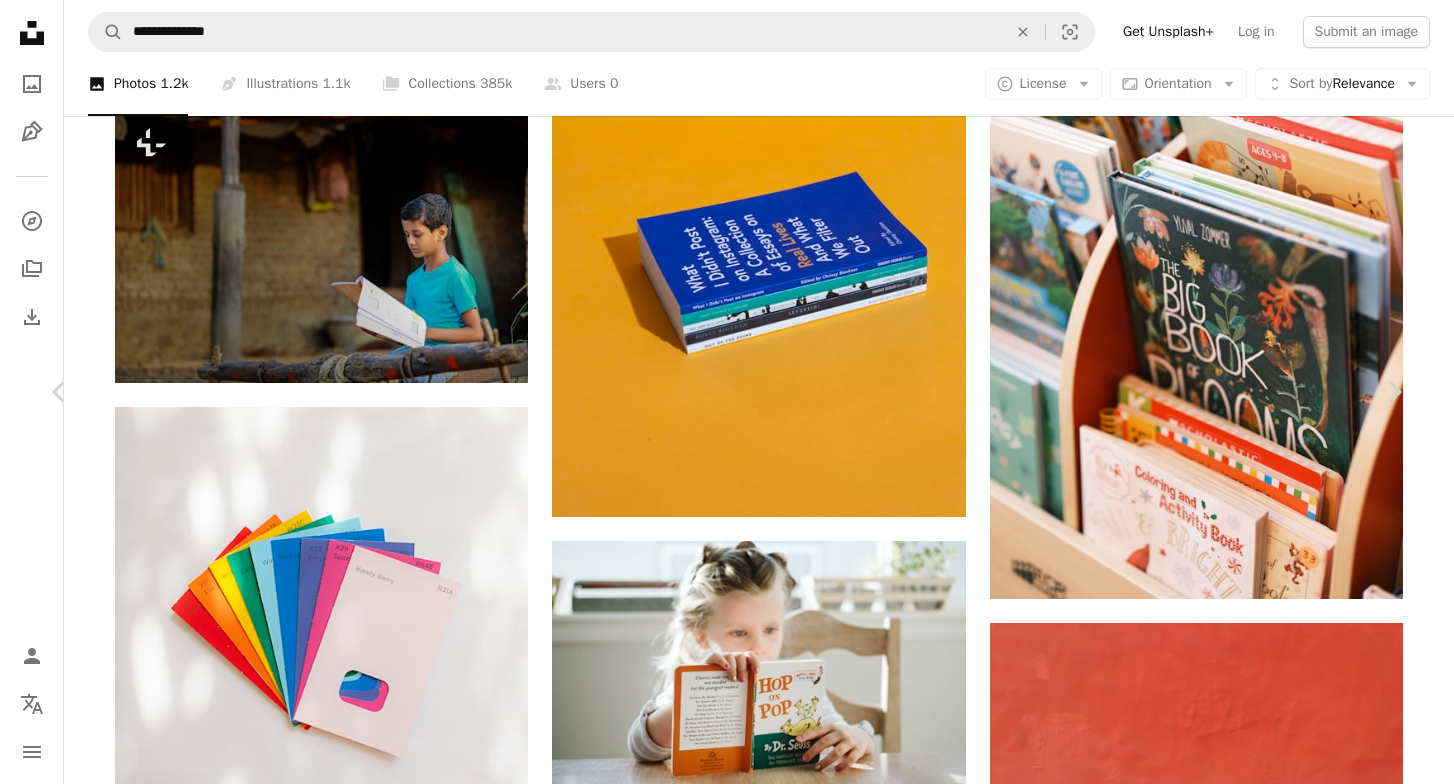 click on "Download free" at bounding box center [1205, 4090] 